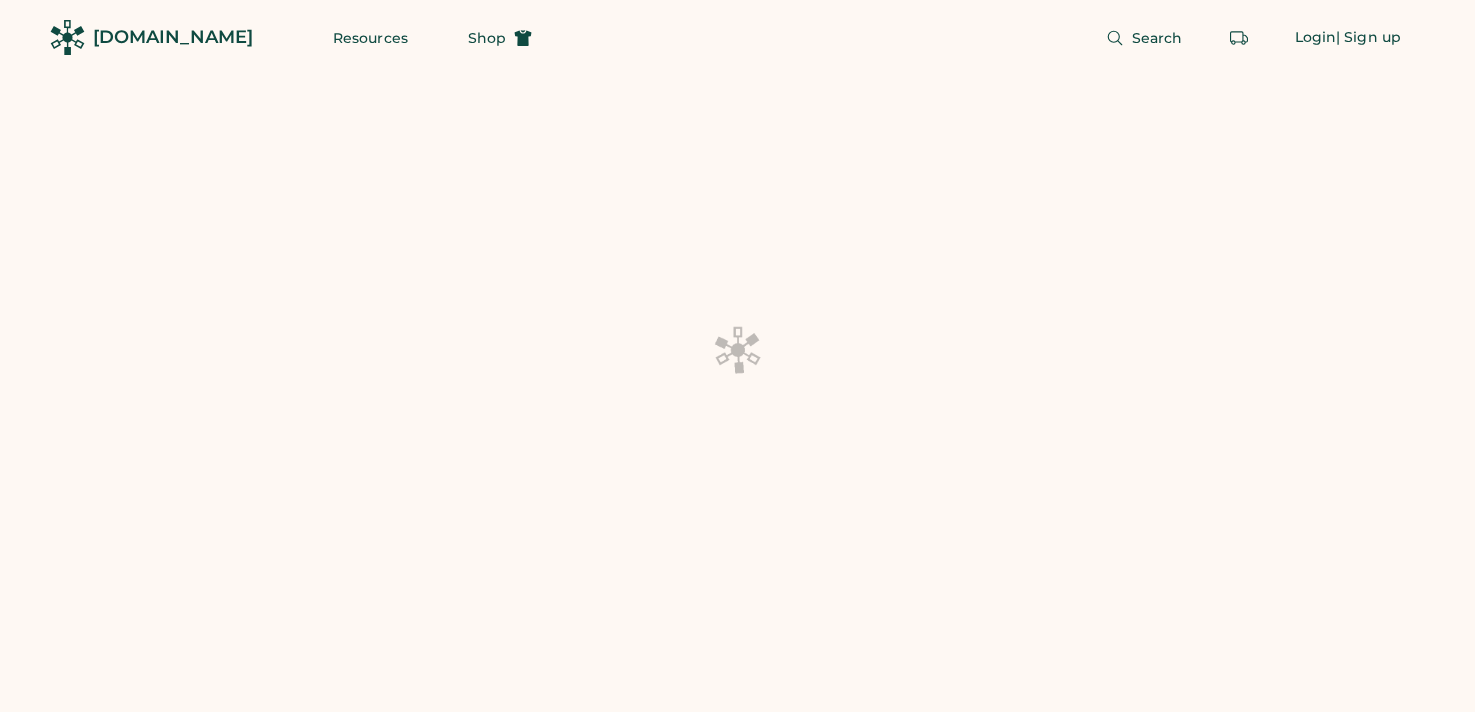 scroll, scrollTop: 0, scrollLeft: 0, axis: both 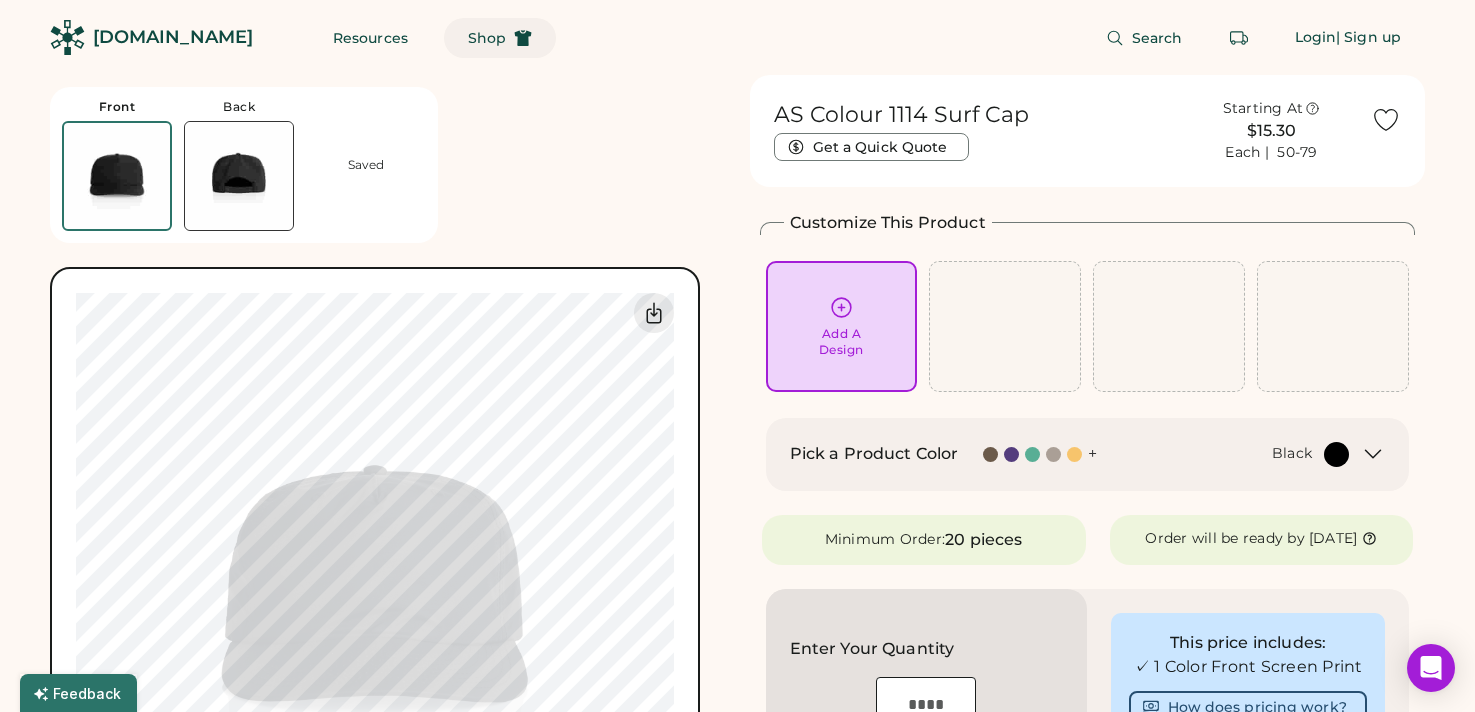 click on "Shop" at bounding box center [487, 38] 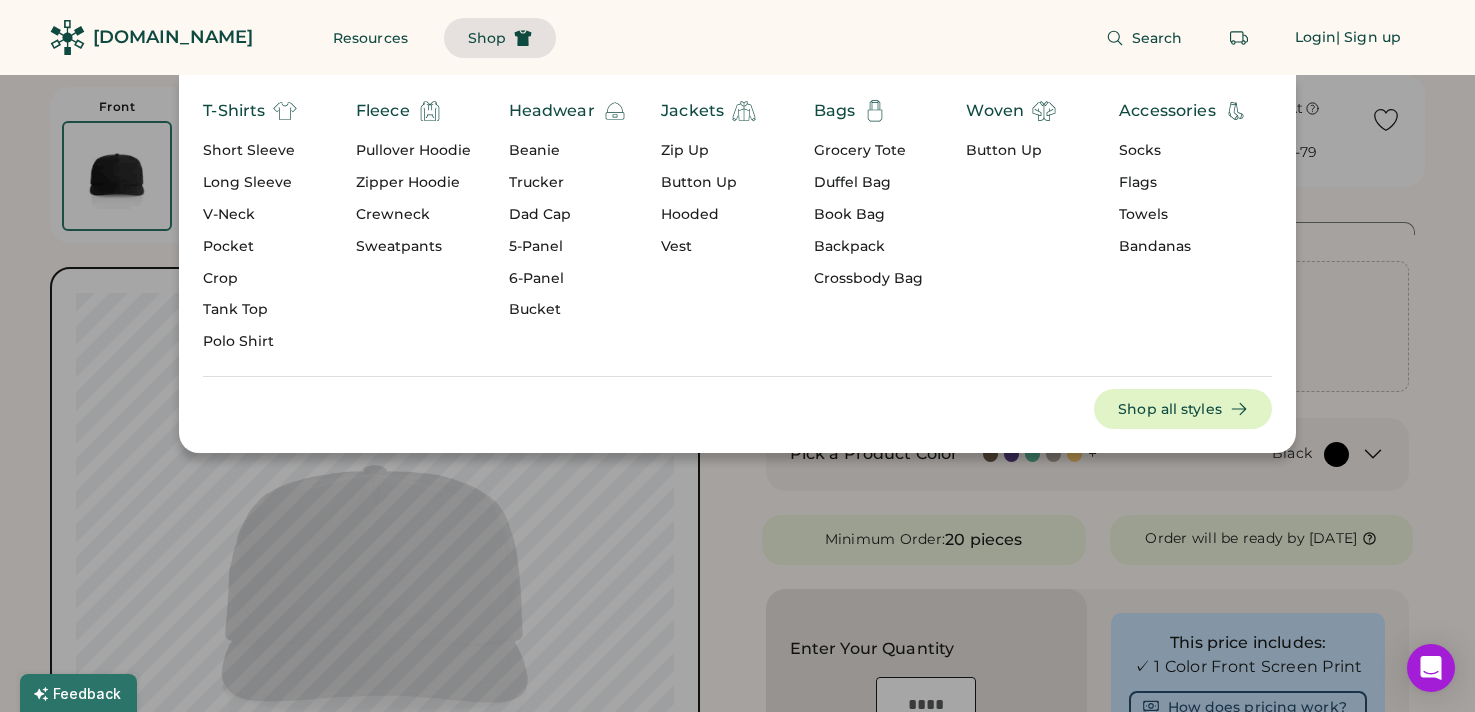 click on "Bucket" at bounding box center [568, 310] 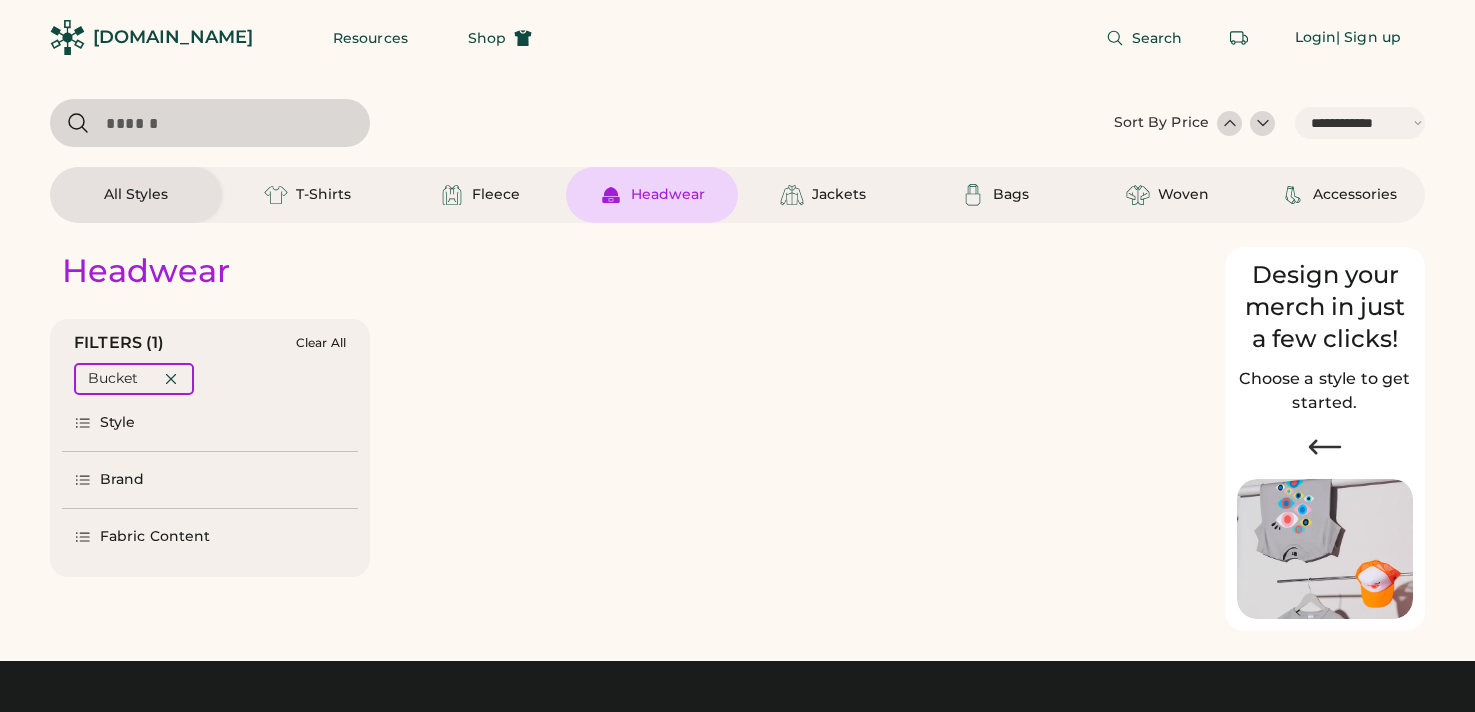 select on "*****" 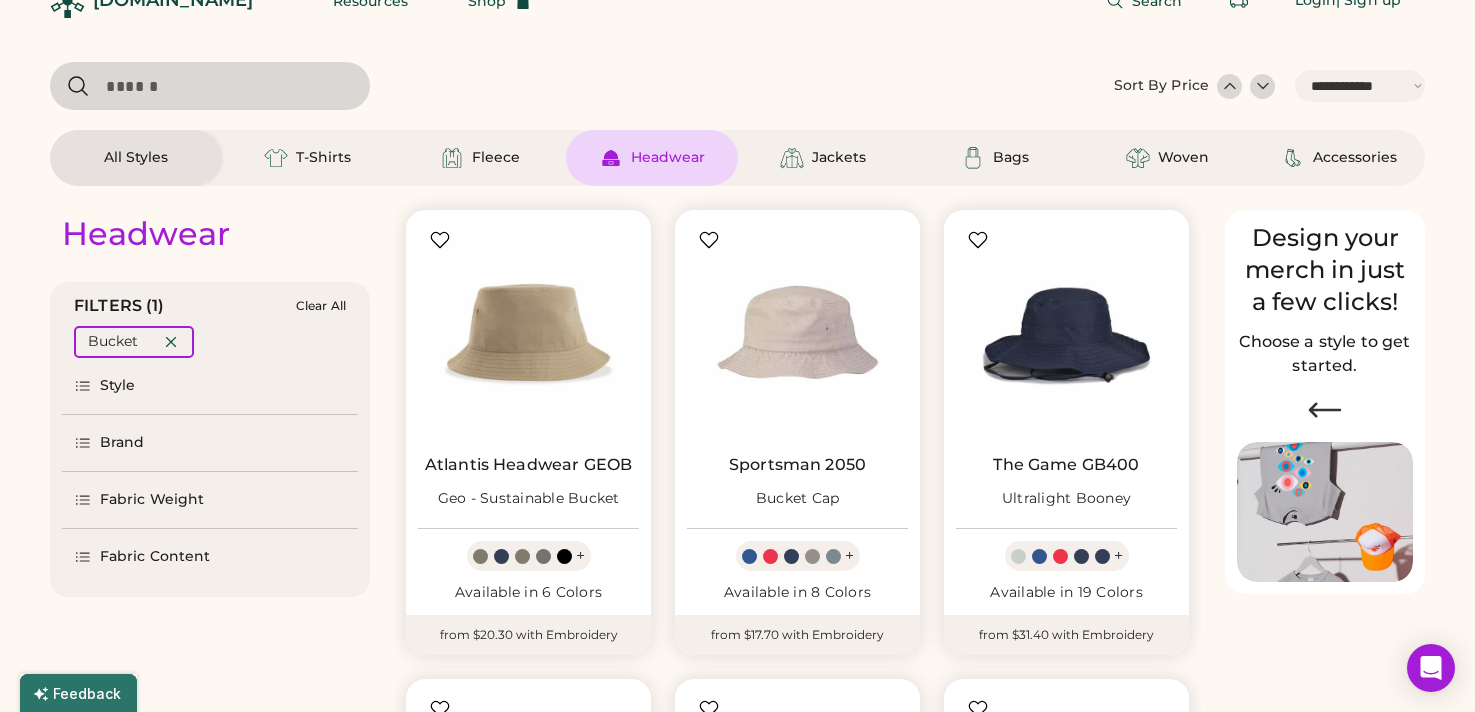 scroll, scrollTop: 53, scrollLeft: 0, axis: vertical 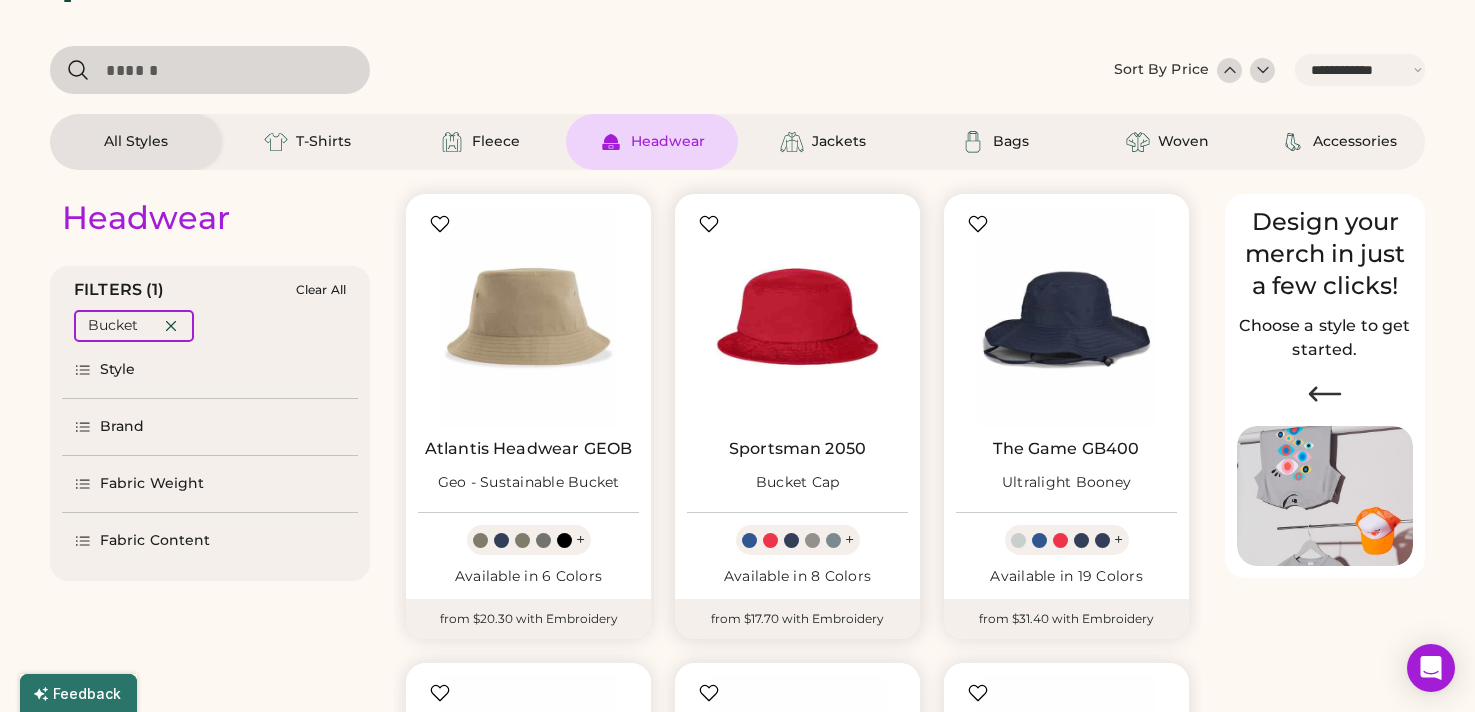 click at bounding box center [797, 316] 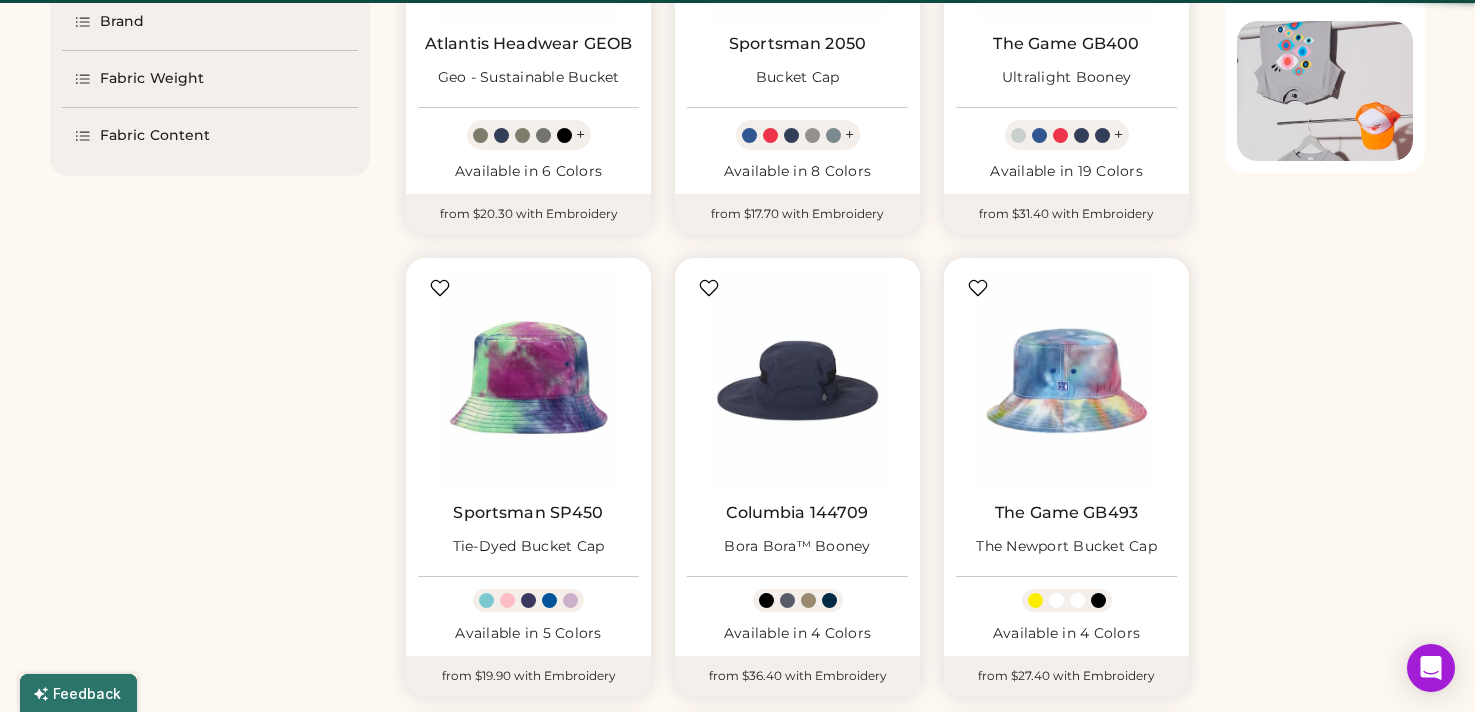 scroll, scrollTop: 488, scrollLeft: 0, axis: vertical 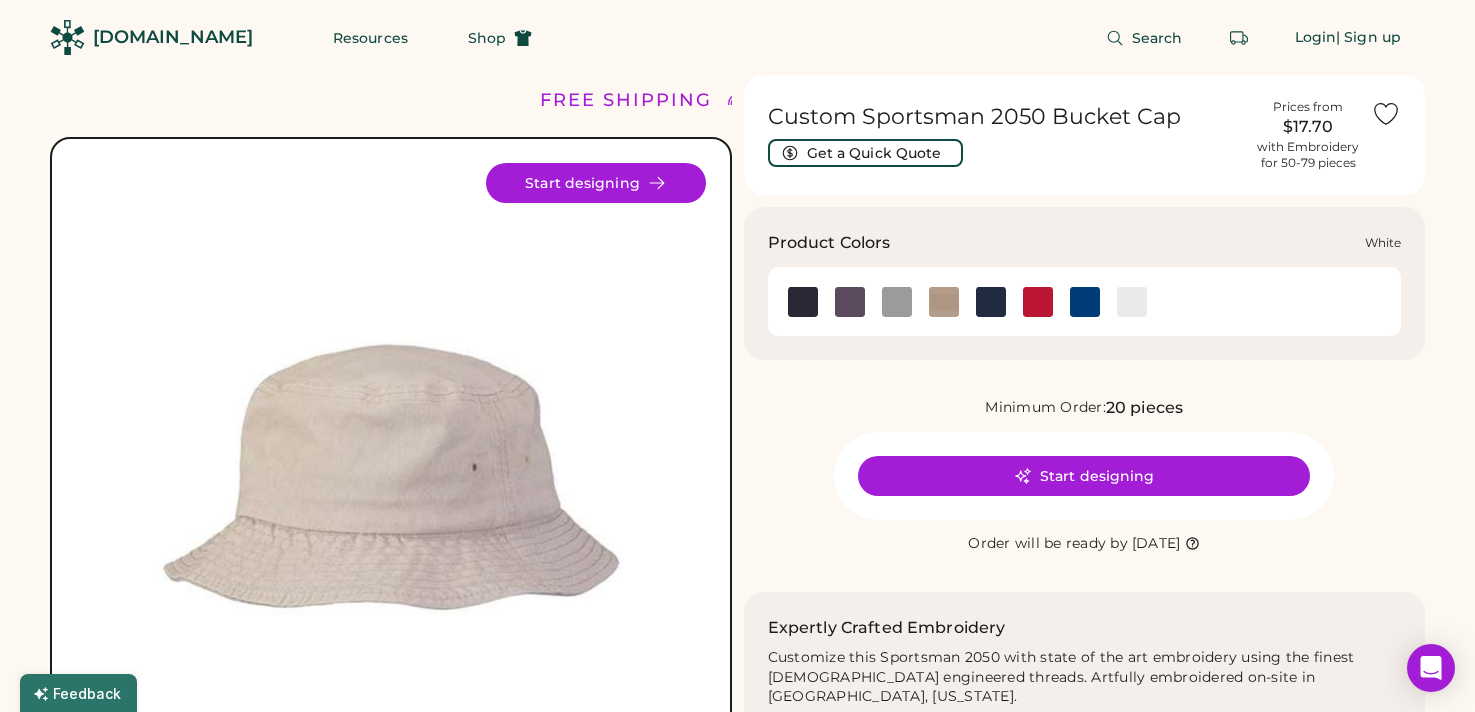 click 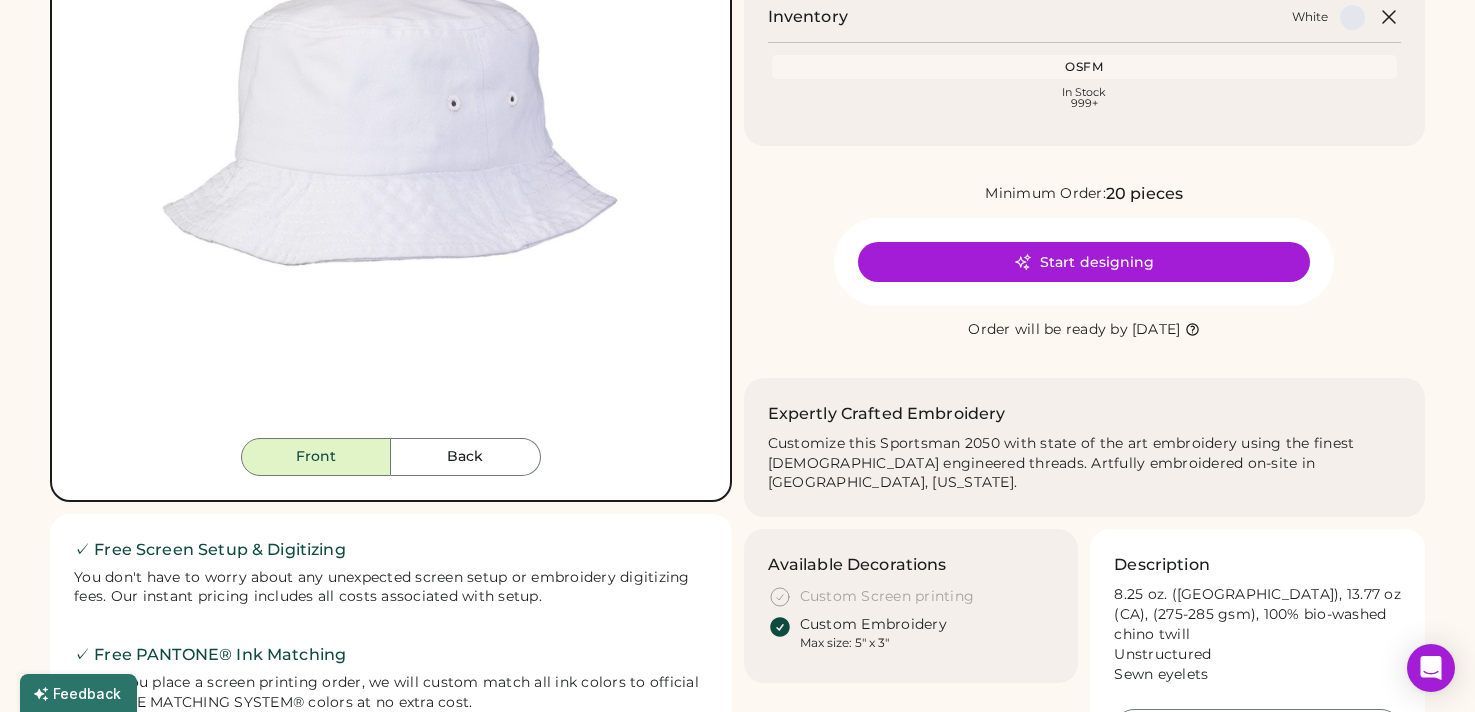 scroll, scrollTop: 357, scrollLeft: 0, axis: vertical 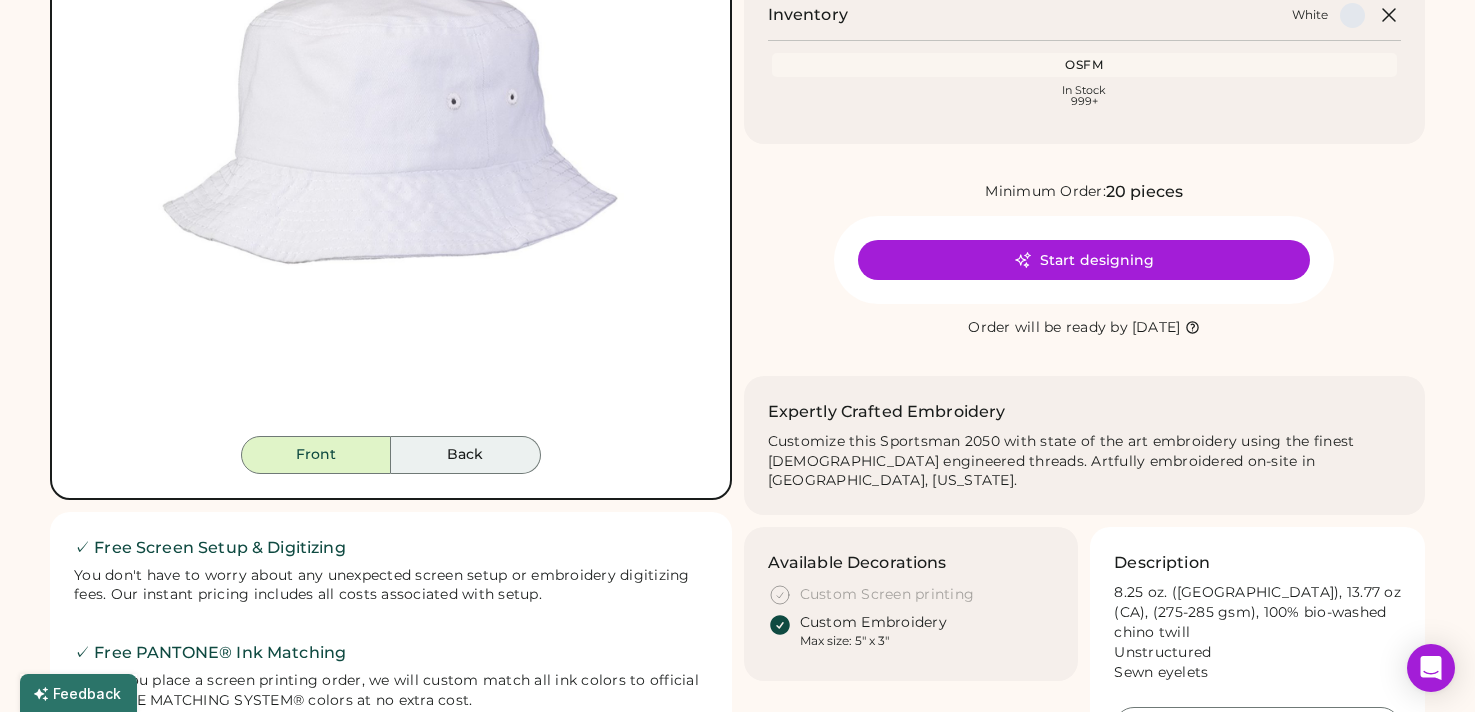 click on "Back" at bounding box center (466, 455) 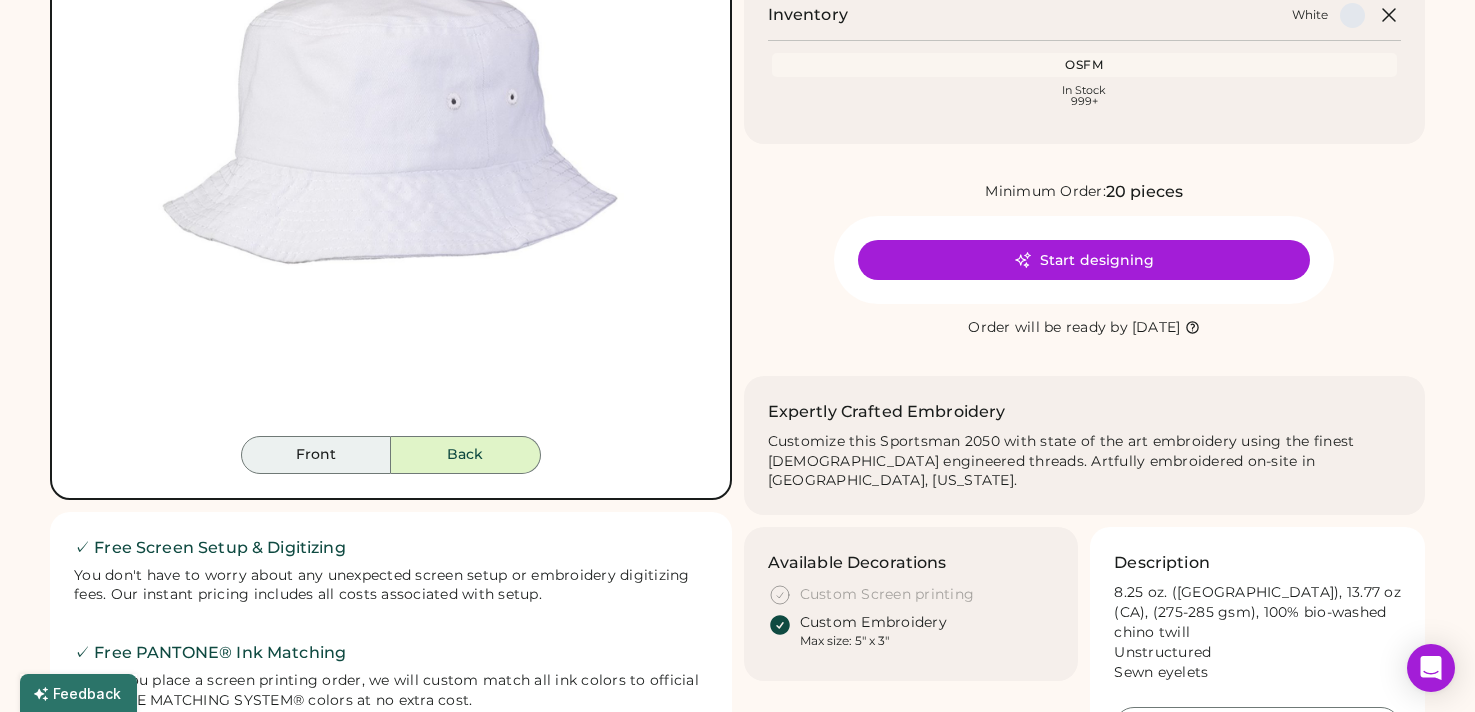 click on "Front" at bounding box center (316, 455) 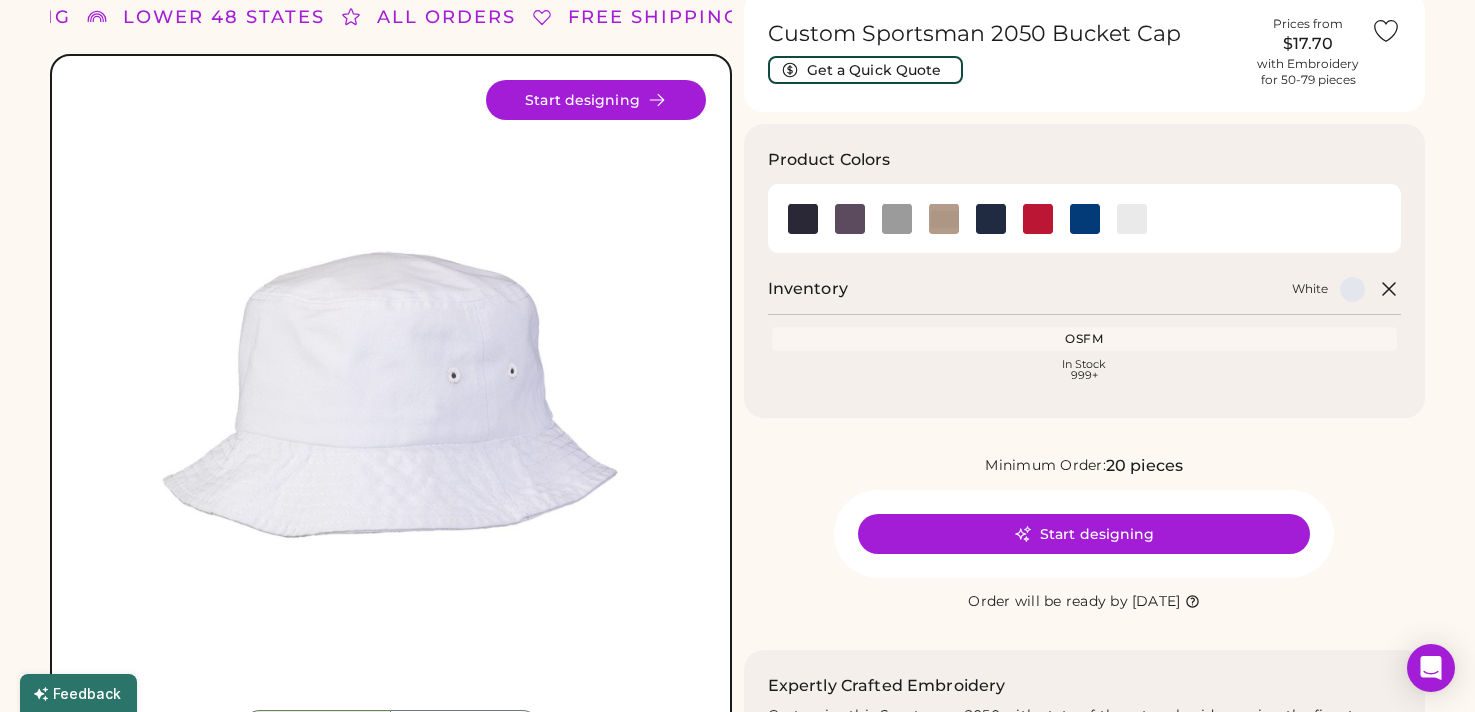 scroll, scrollTop: 46, scrollLeft: 0, axis: vertical 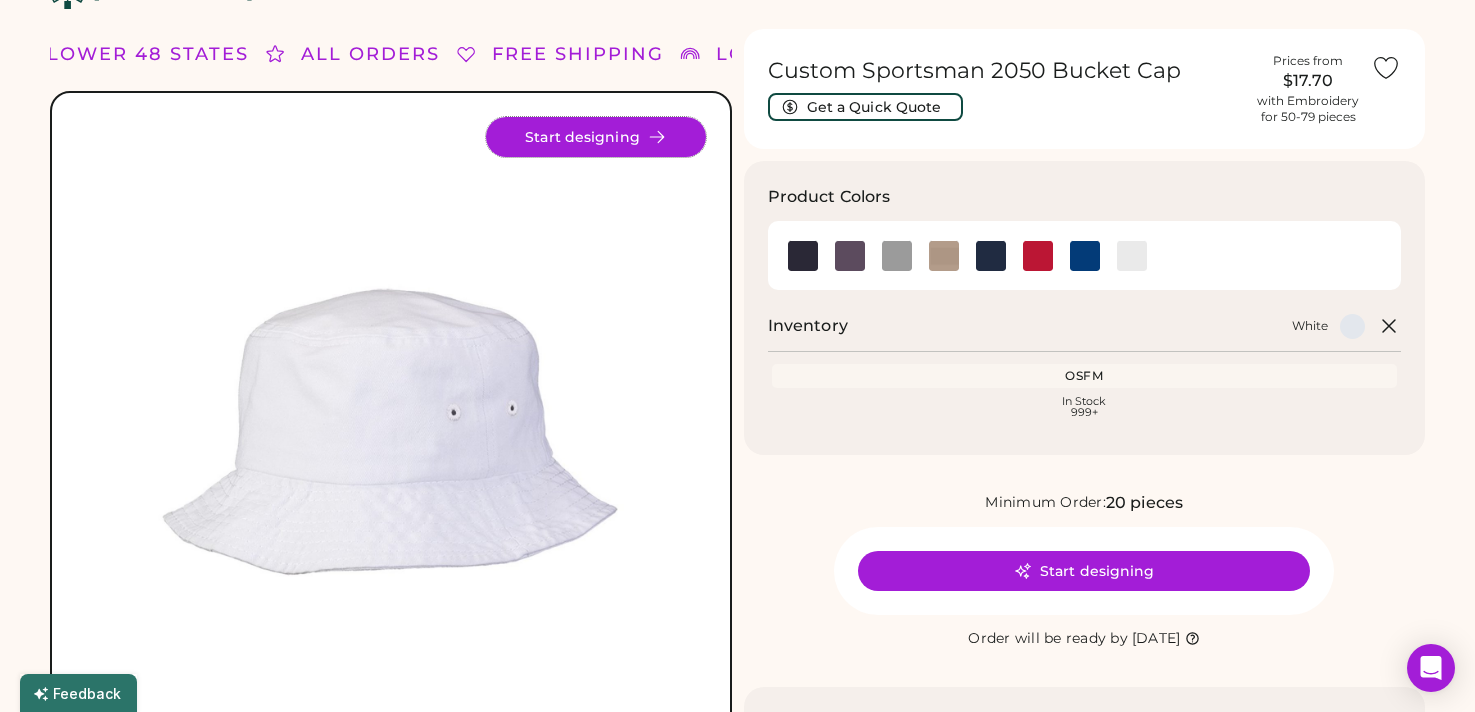 click on "Start designing" at bounding box center [596, 137] 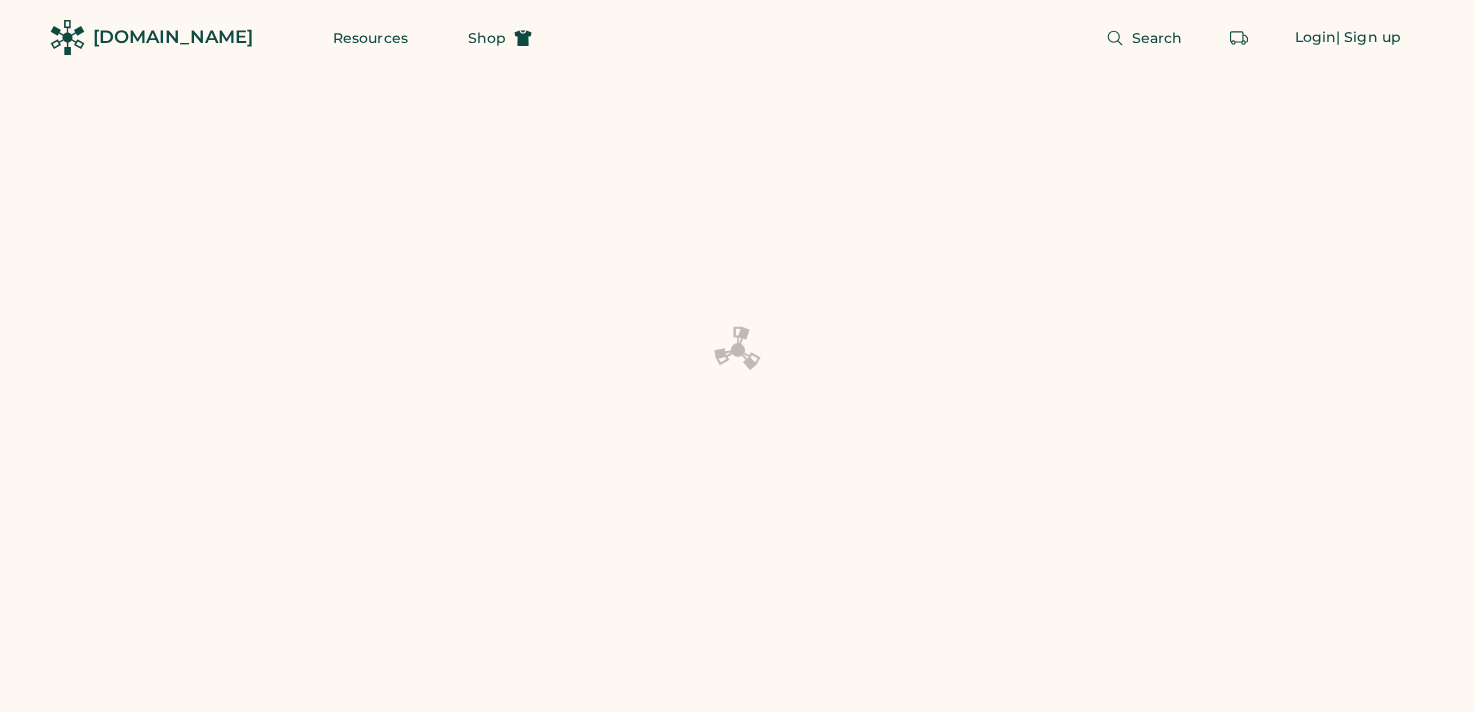 scroll, scrollTop: 0, scrollLeft: 0, axis: both 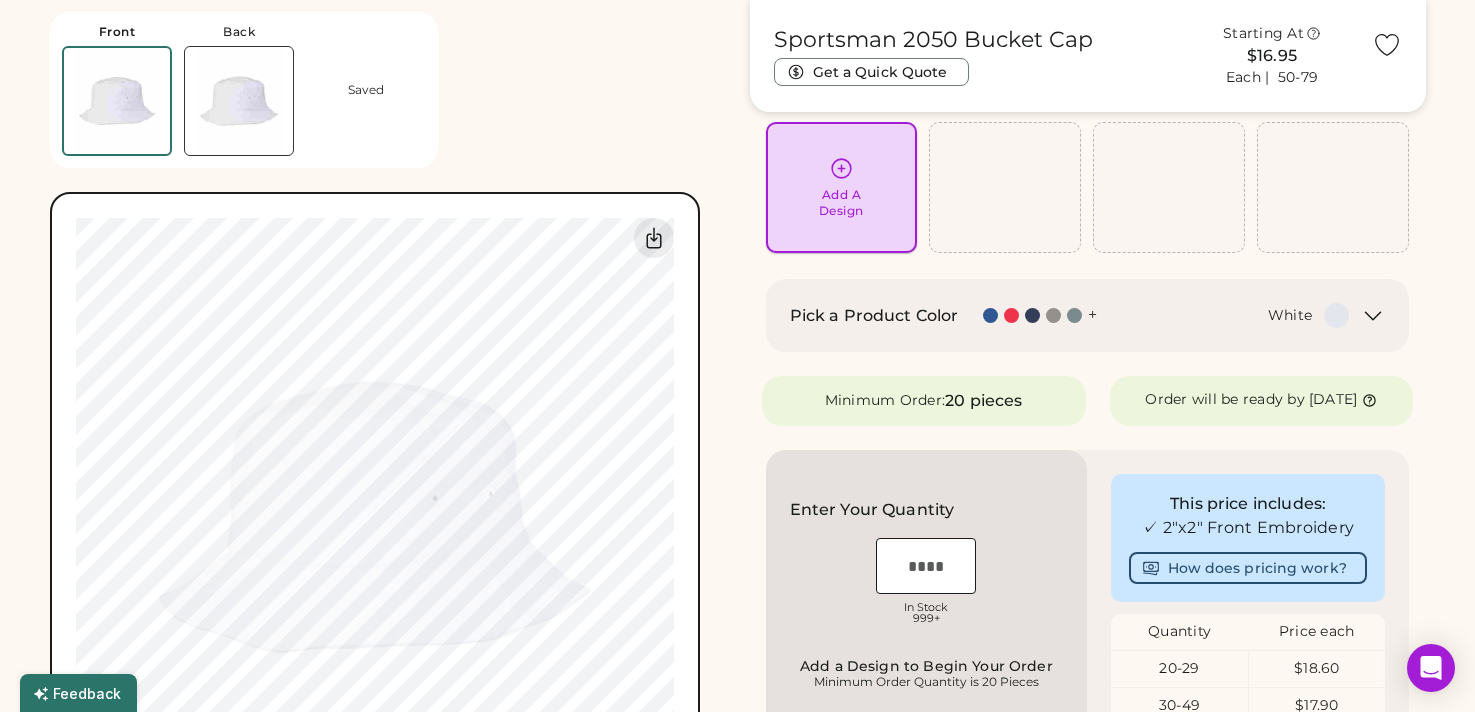 click on "Add A
Design" at bounding box center (842, 187) 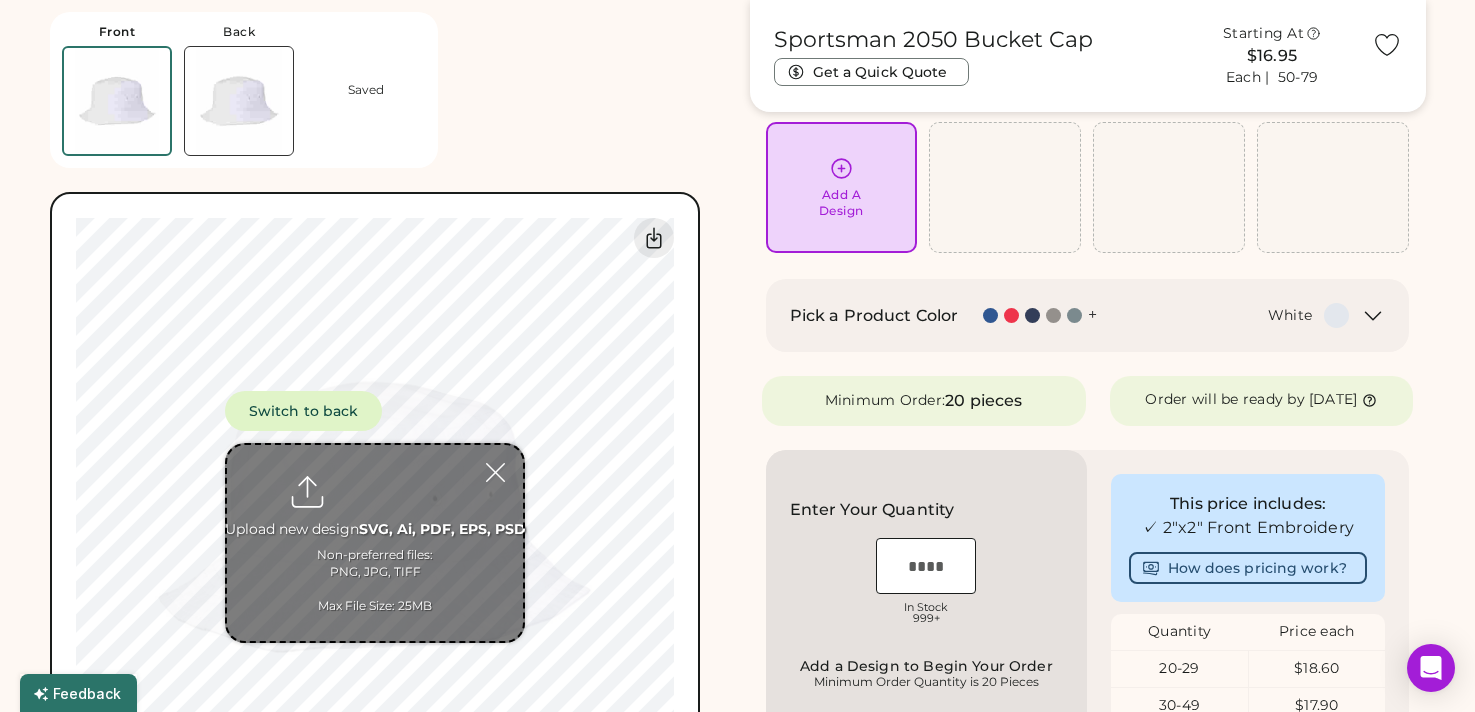 click at bounding box center [375, 543] 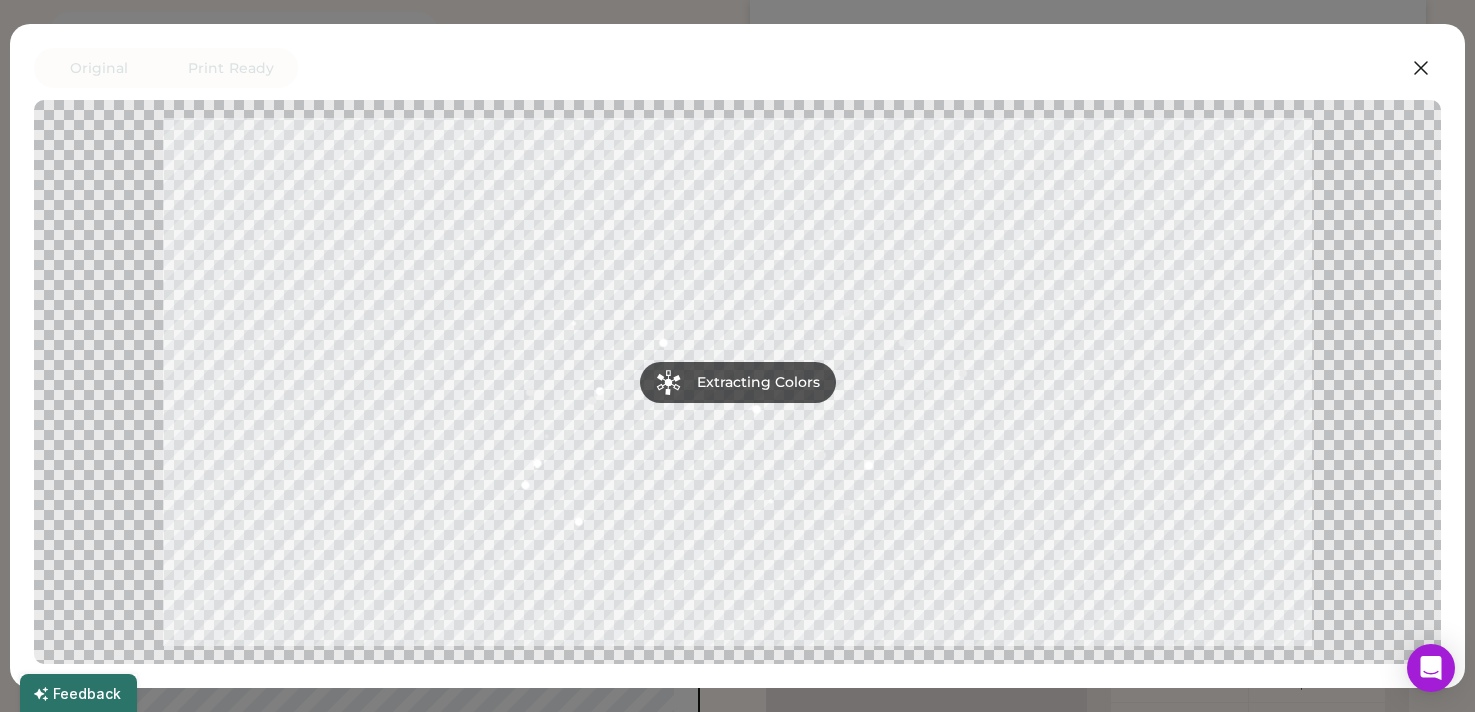 scroll, scrollTop: 162, scrollLeft: 0, axis: vertical 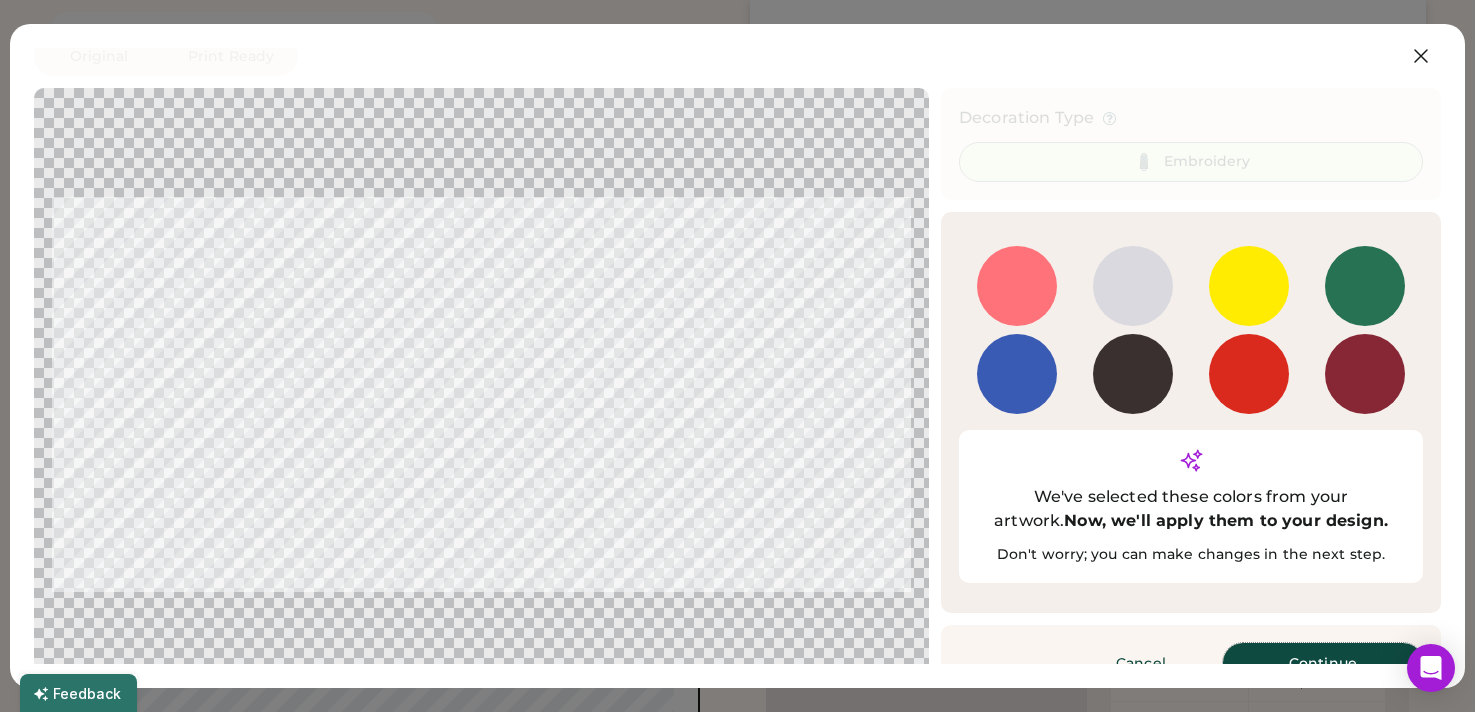 click on "Continue" at bounding box center [1323, 663] 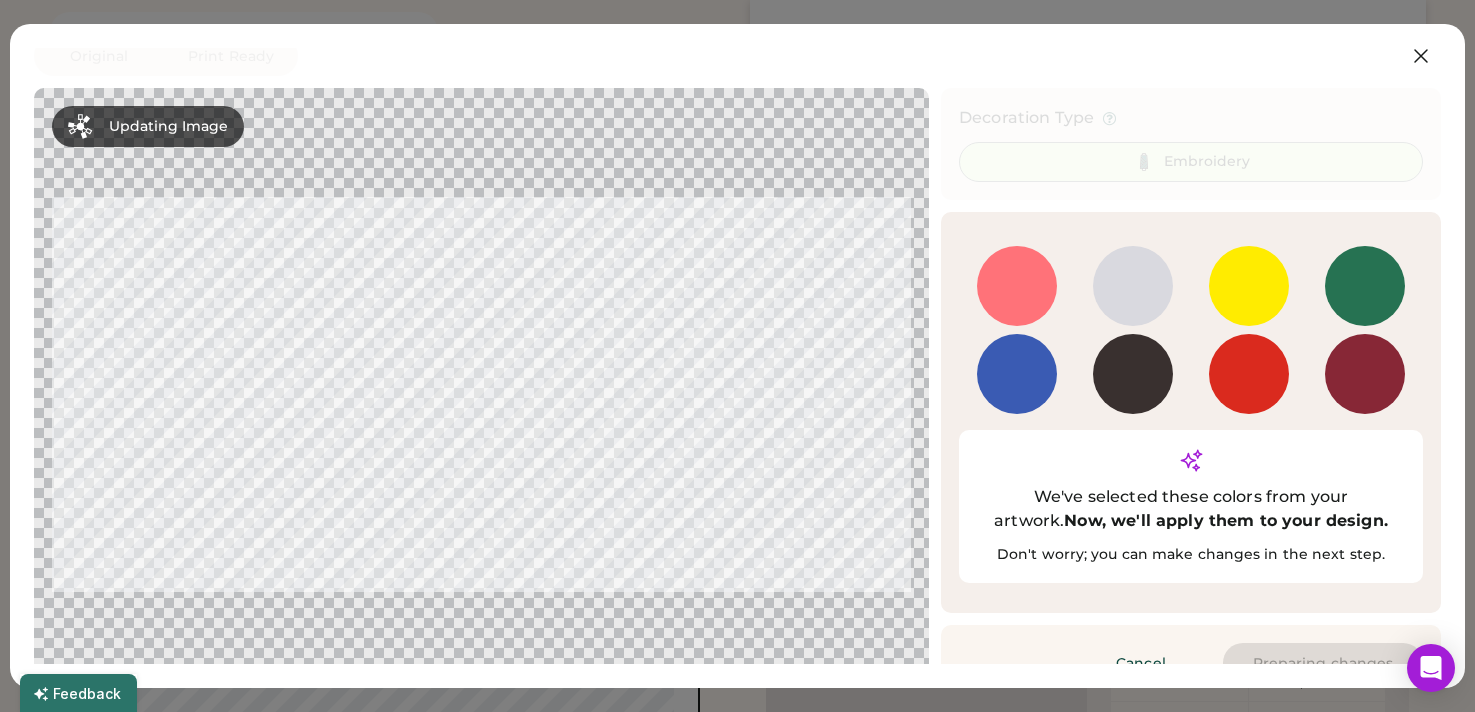 scroll, scrollTop: 0, scrollLeft: 0, axis: both 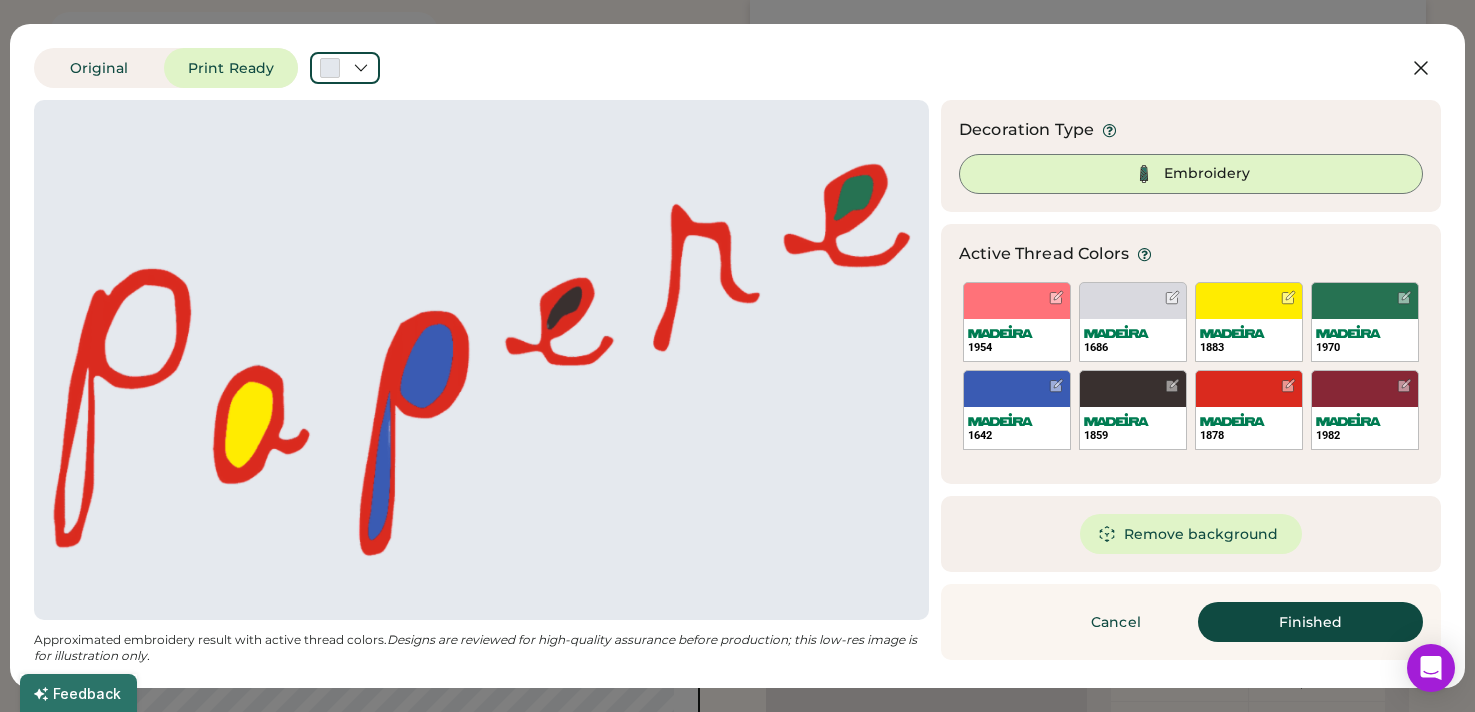 click at bounding box center [481, 360] 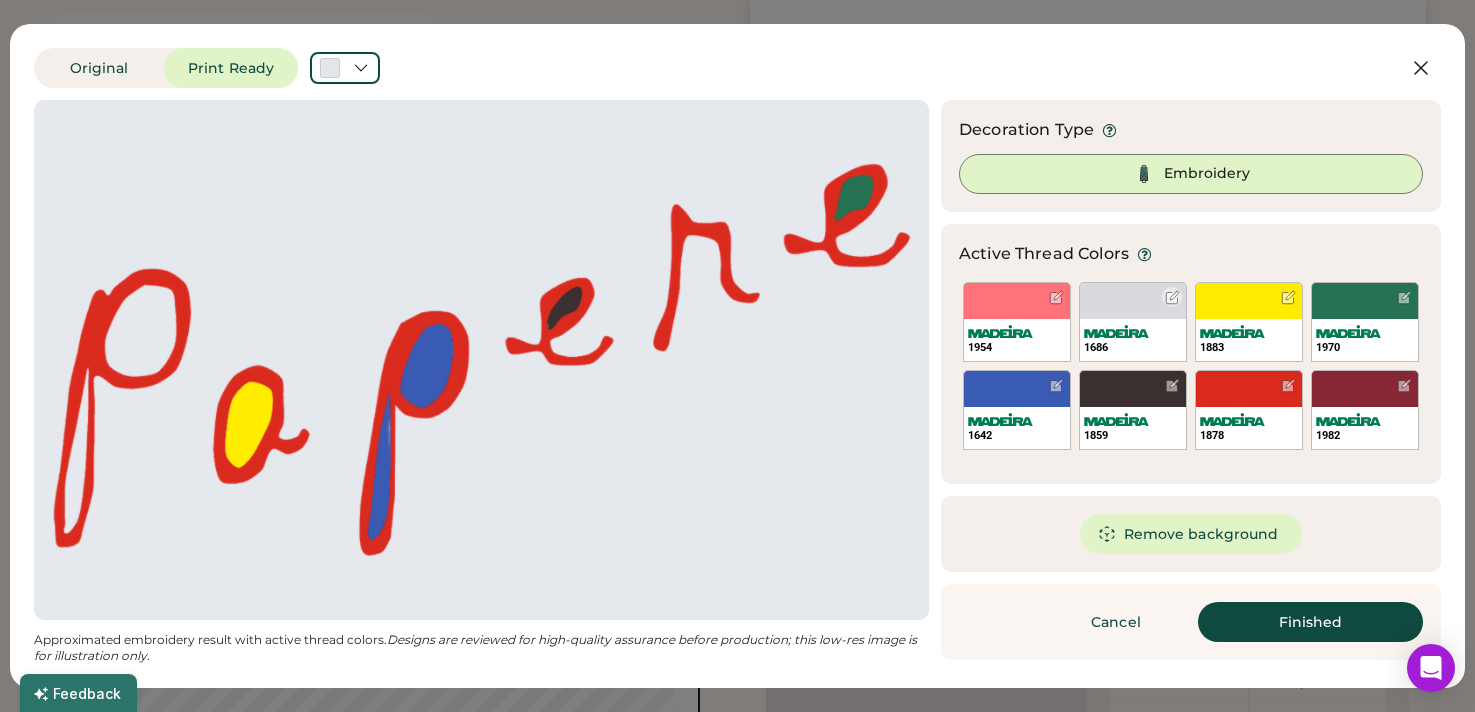 click at bounding box center [1172, 297] 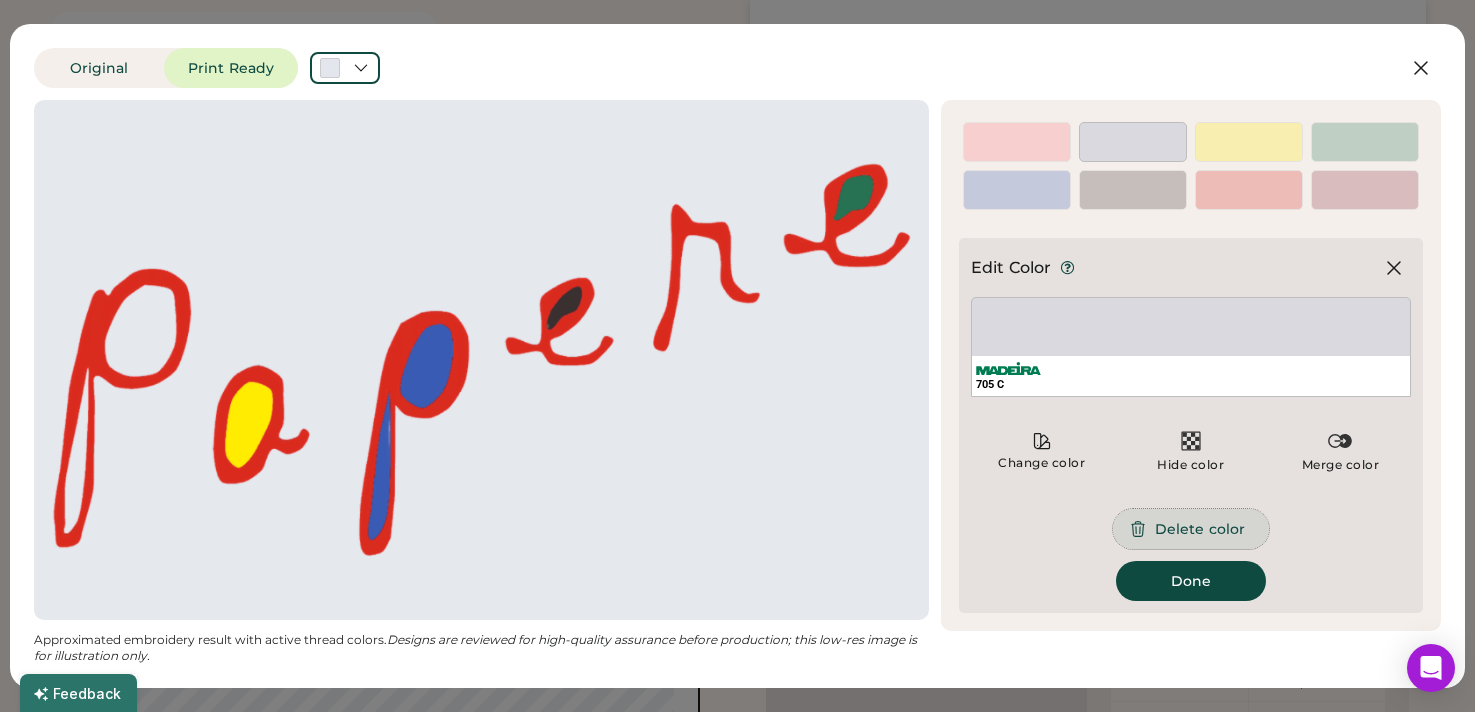 click on "Delete color" at bounding box center [1191, 529] 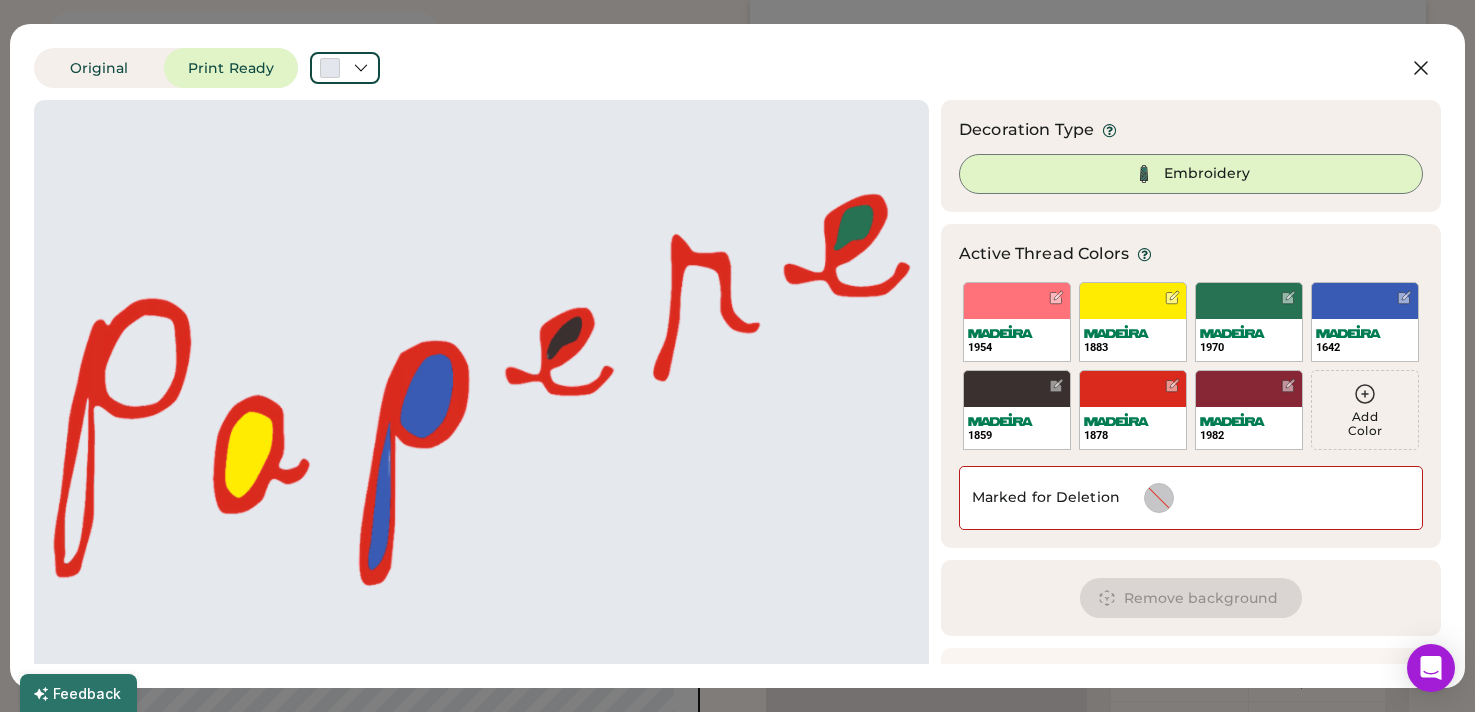 click on "Marked for Deletion" at bounding box center (1052, 498) 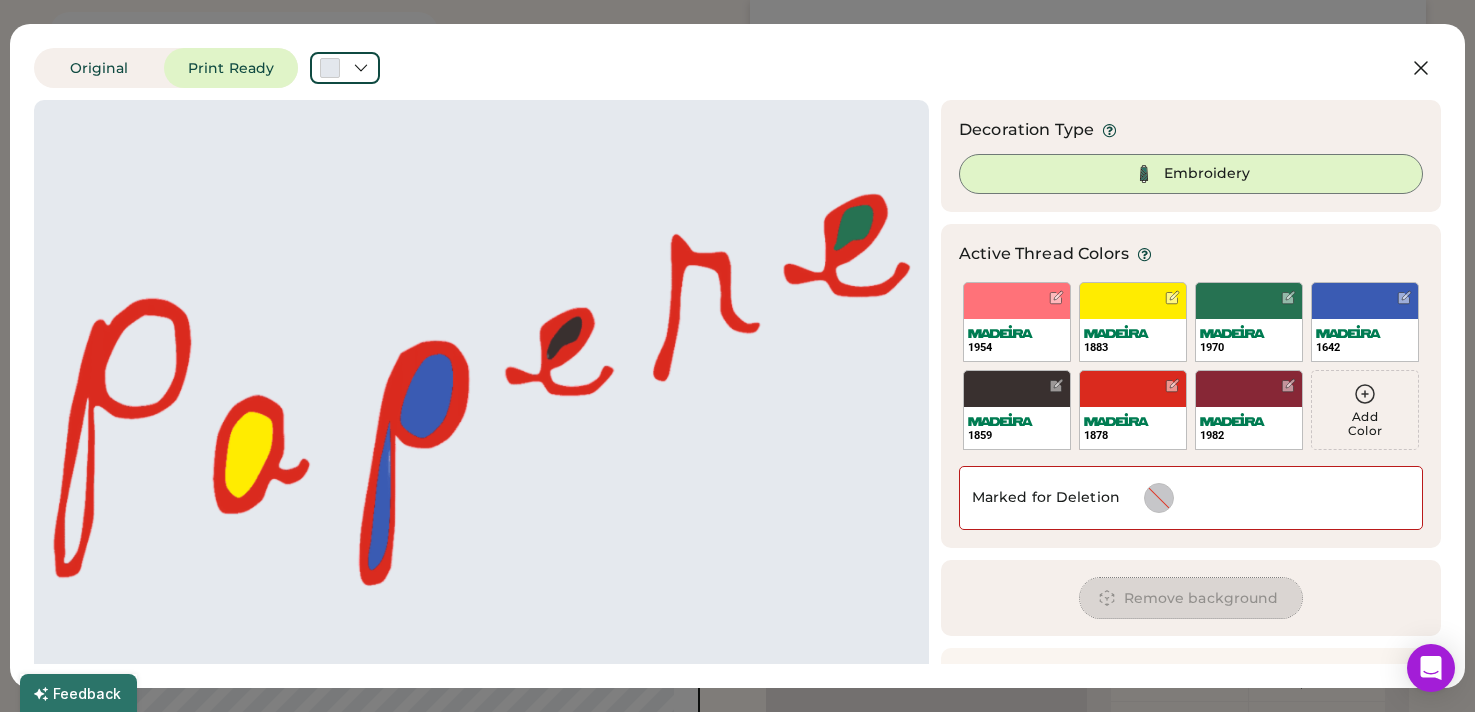 click on "Remove background" at bounding box center (1191, 598) 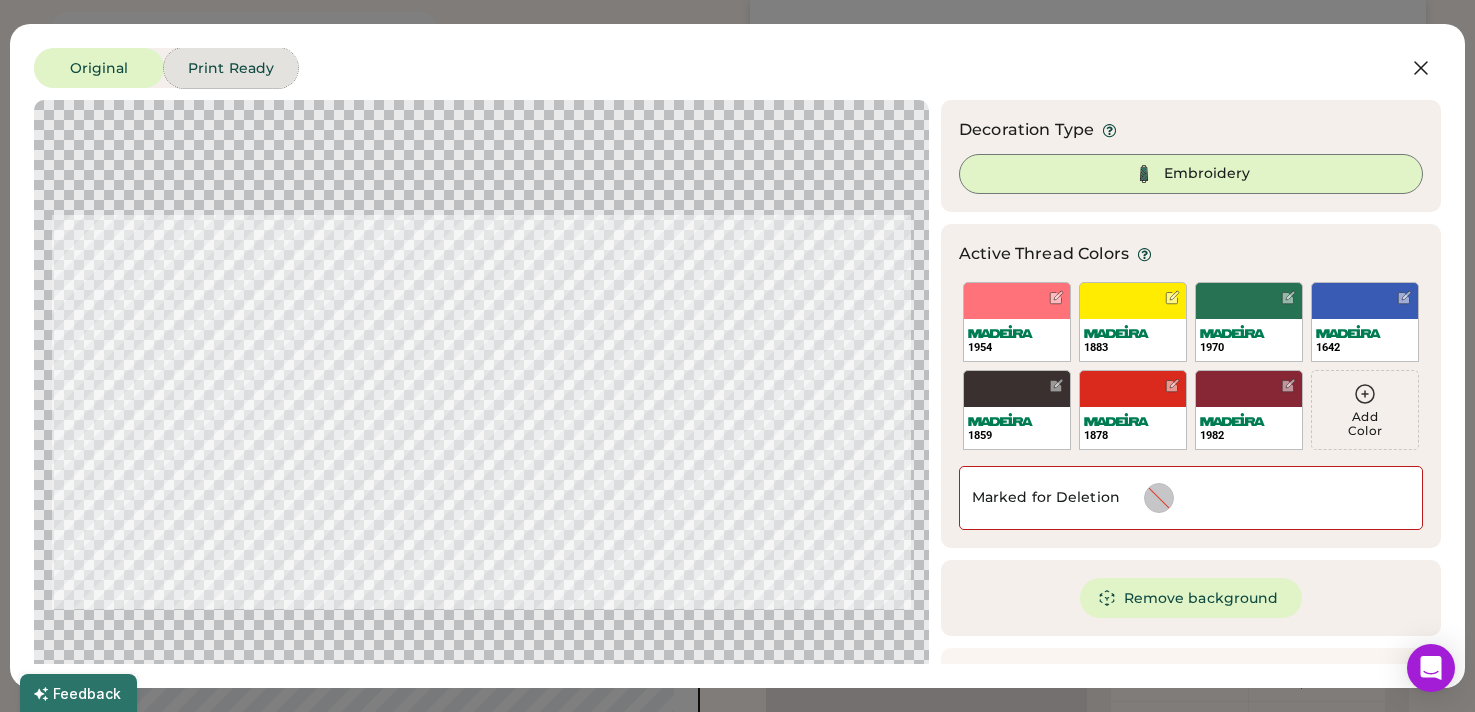 click on "Print Ready" at bounding box center (231, 68) 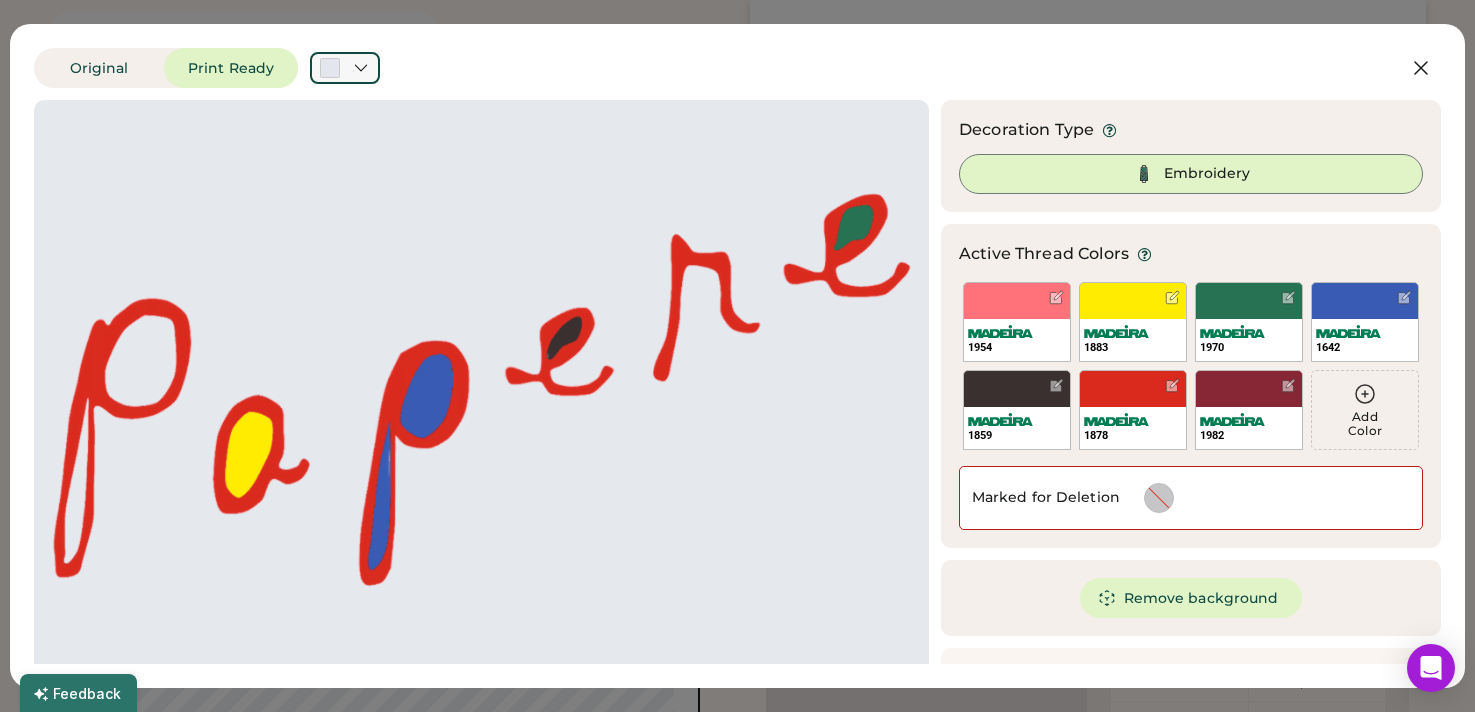 click at bounding box center (345, 68) 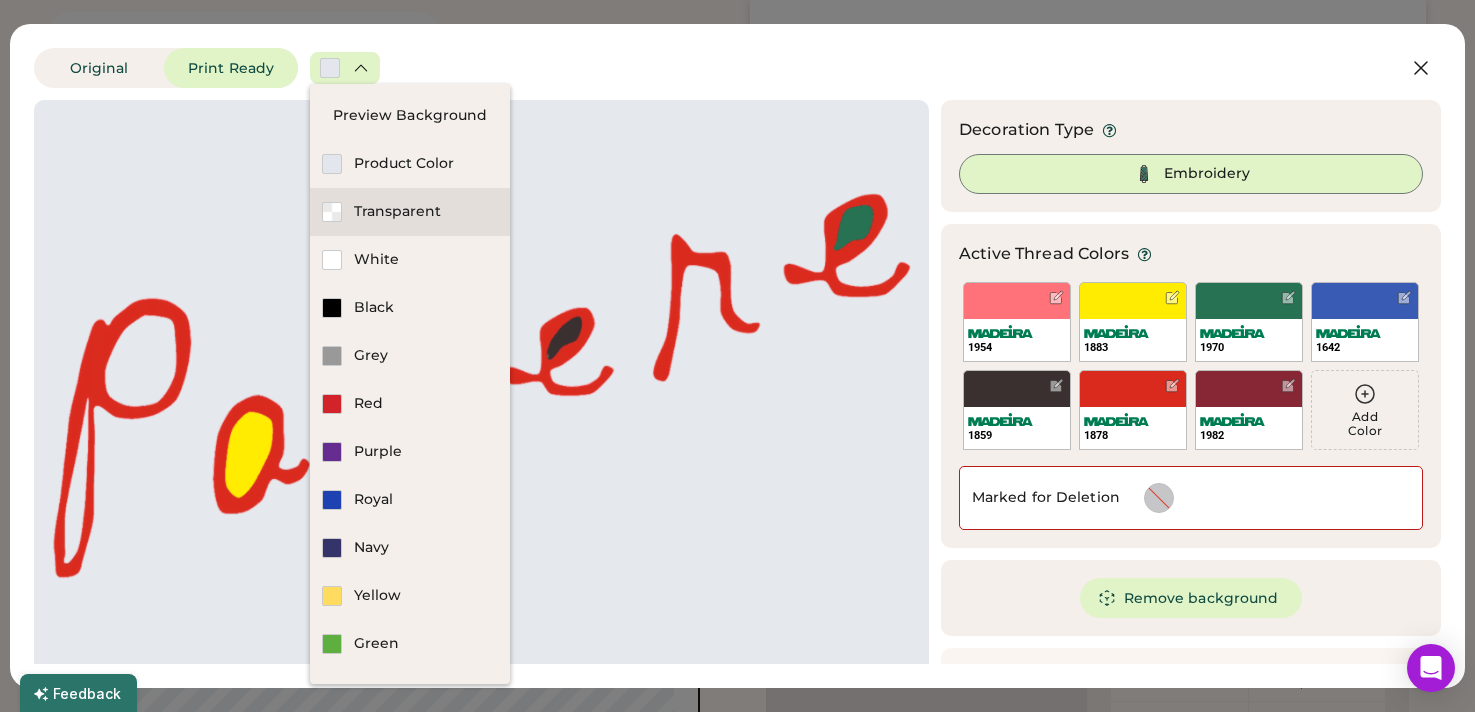 click on "Transparent" at bounding box center [426, 212] 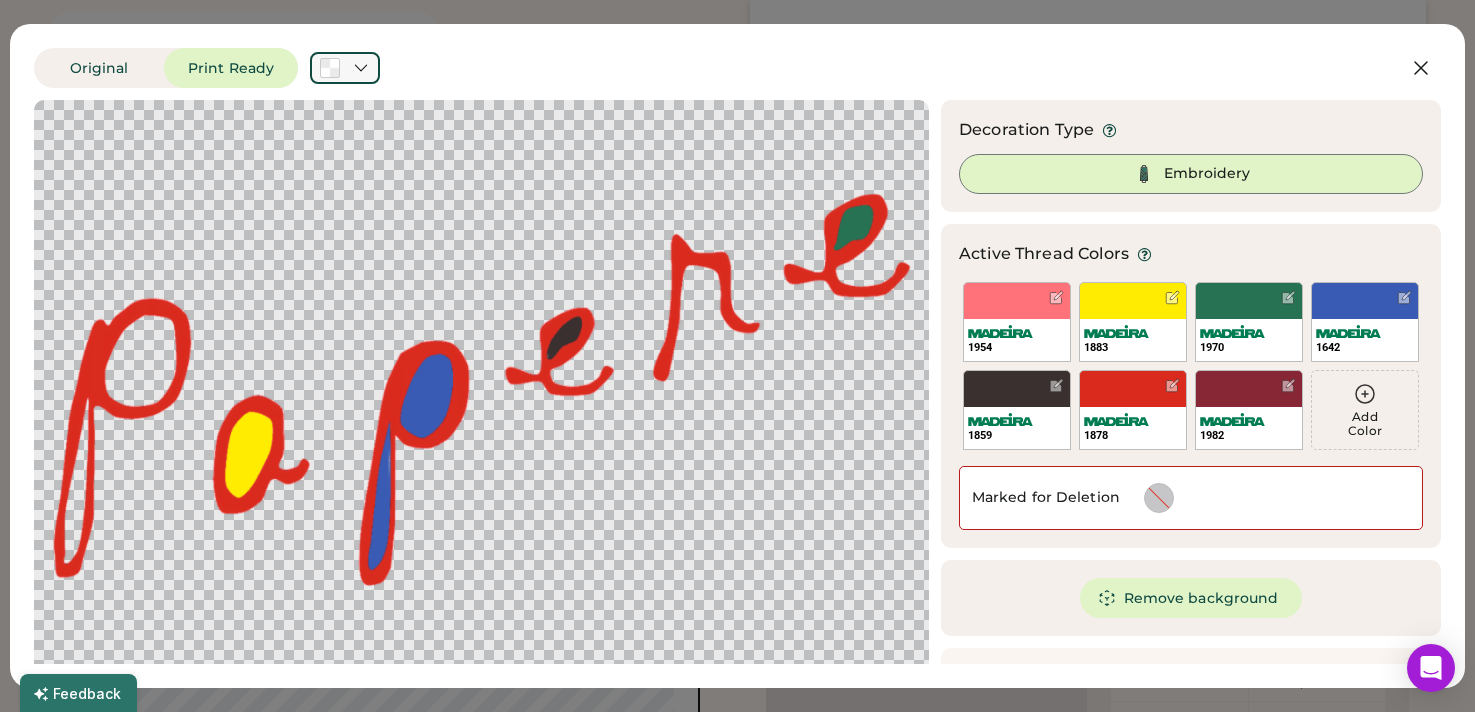click at bounding box center (330, 68) 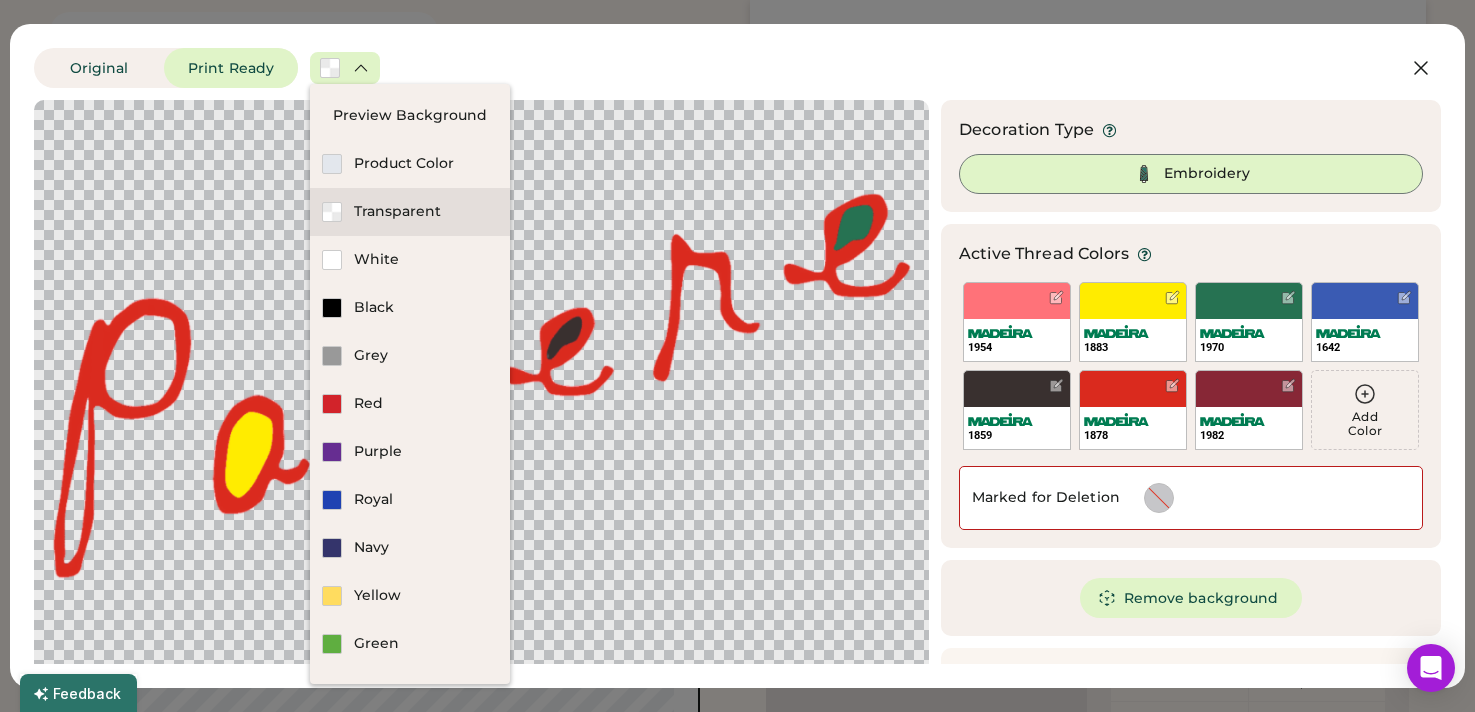 click on "Transparent" at bounding box center (426, 212) 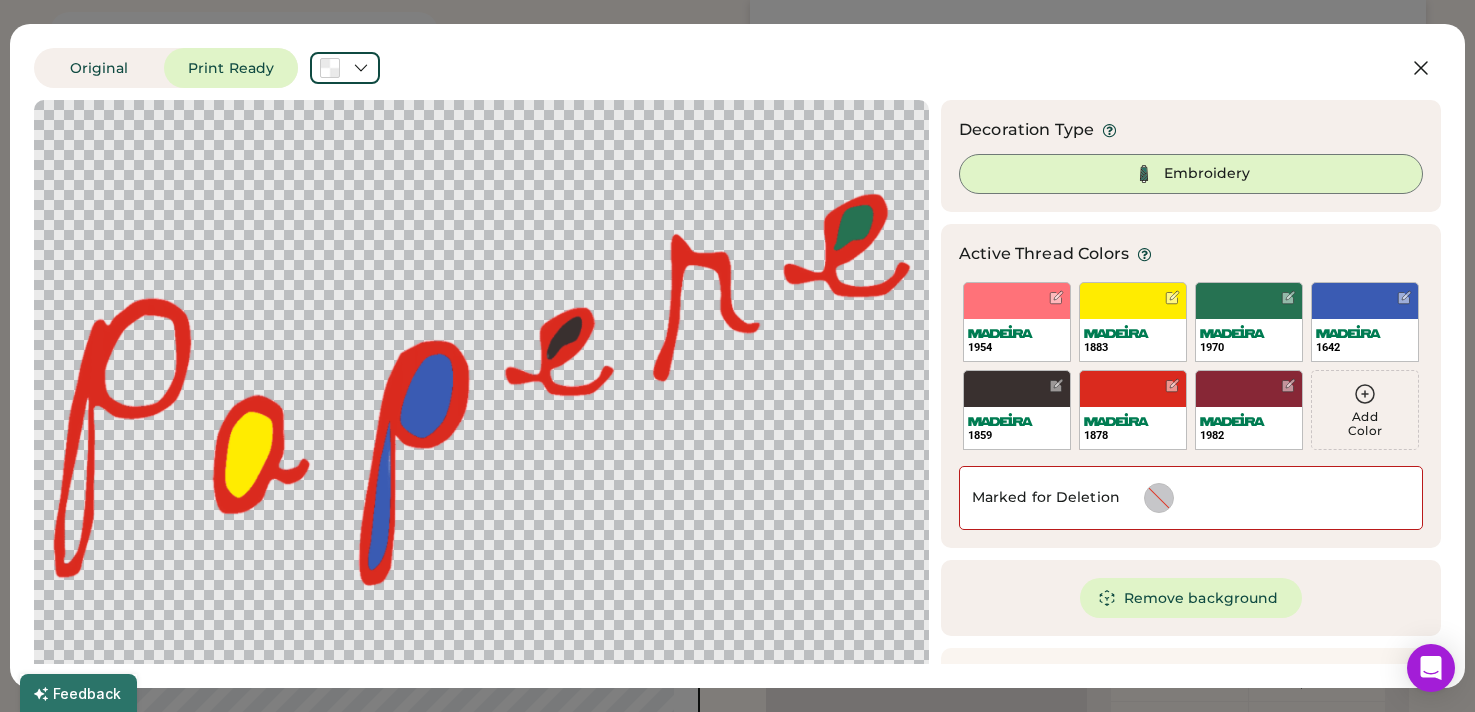 click on "Original Print Ready" at bounding box center (674, 68) 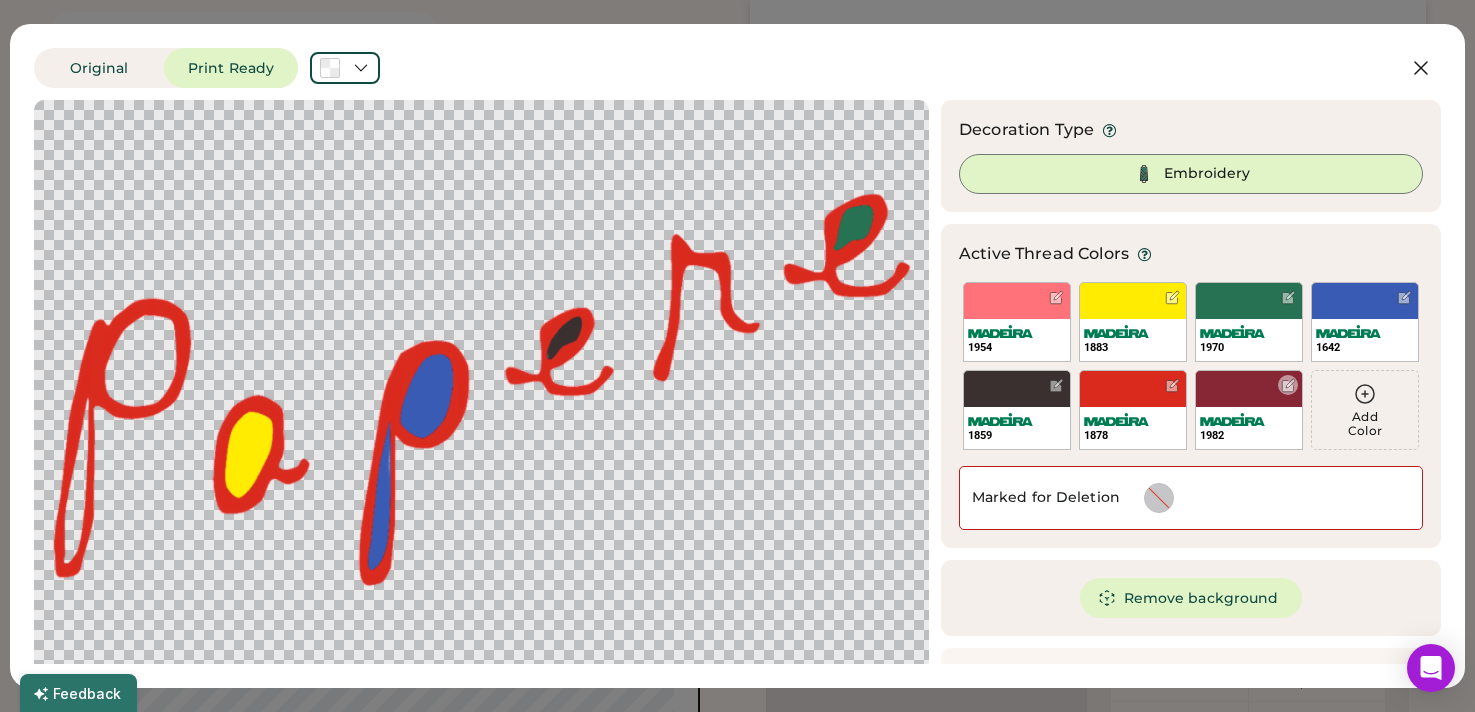 click at bounding box center [1288, 385] 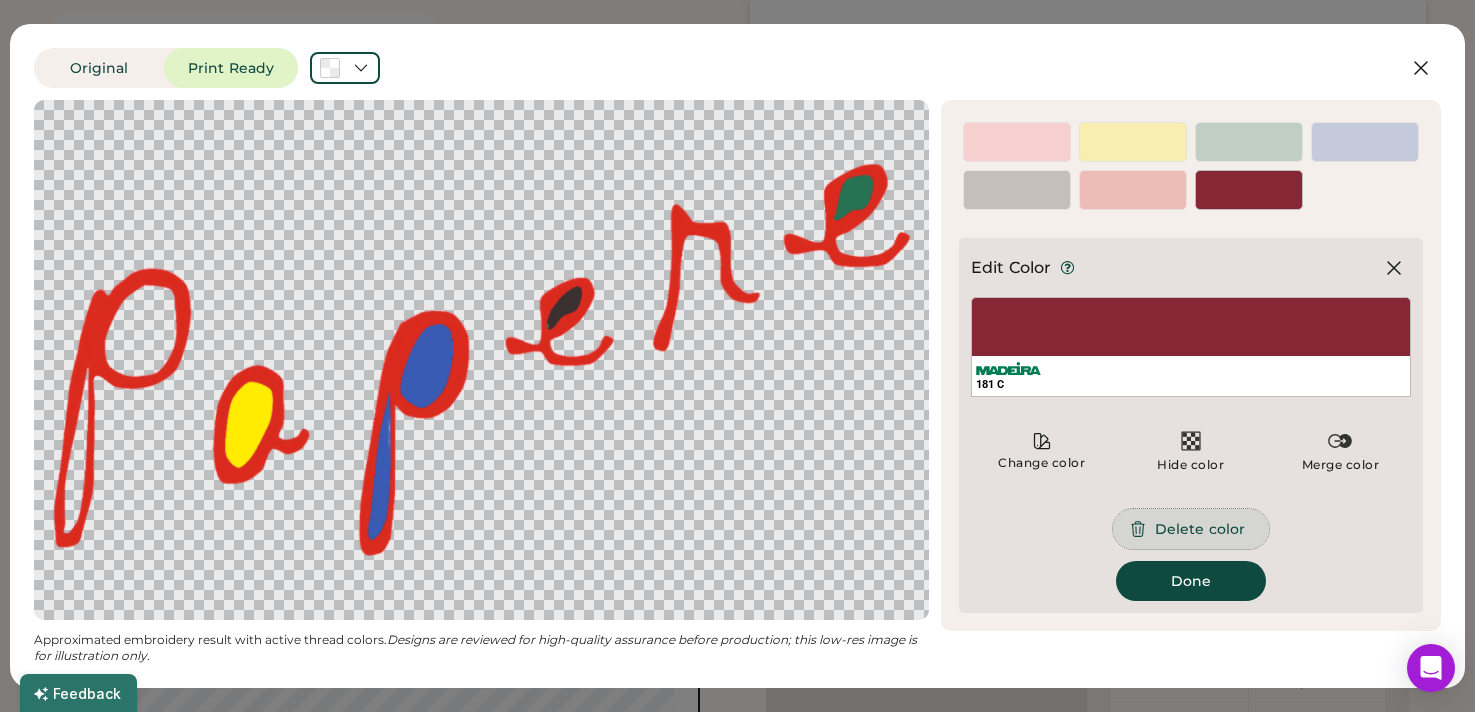 click on "Delete color" at bounding box center [1191, 529] 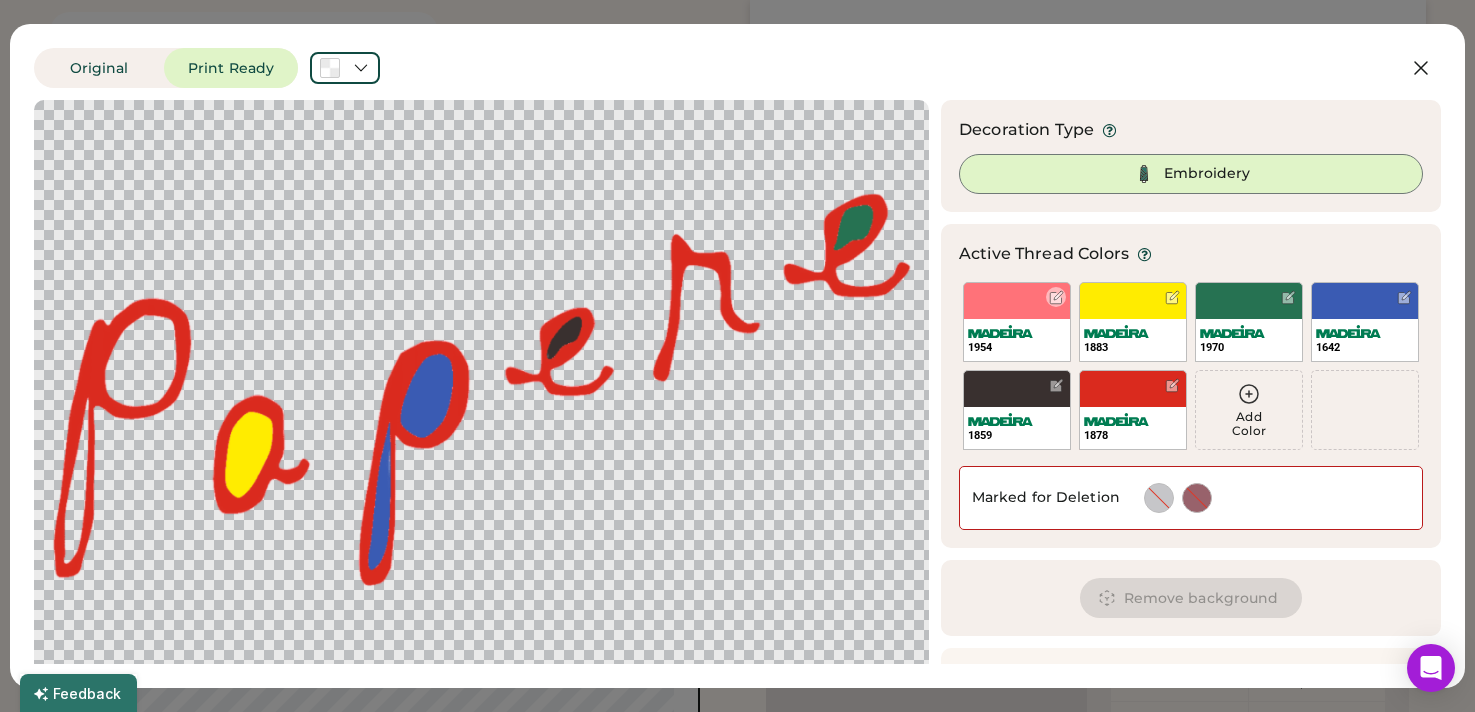 click at bounding box center [1056, 297] 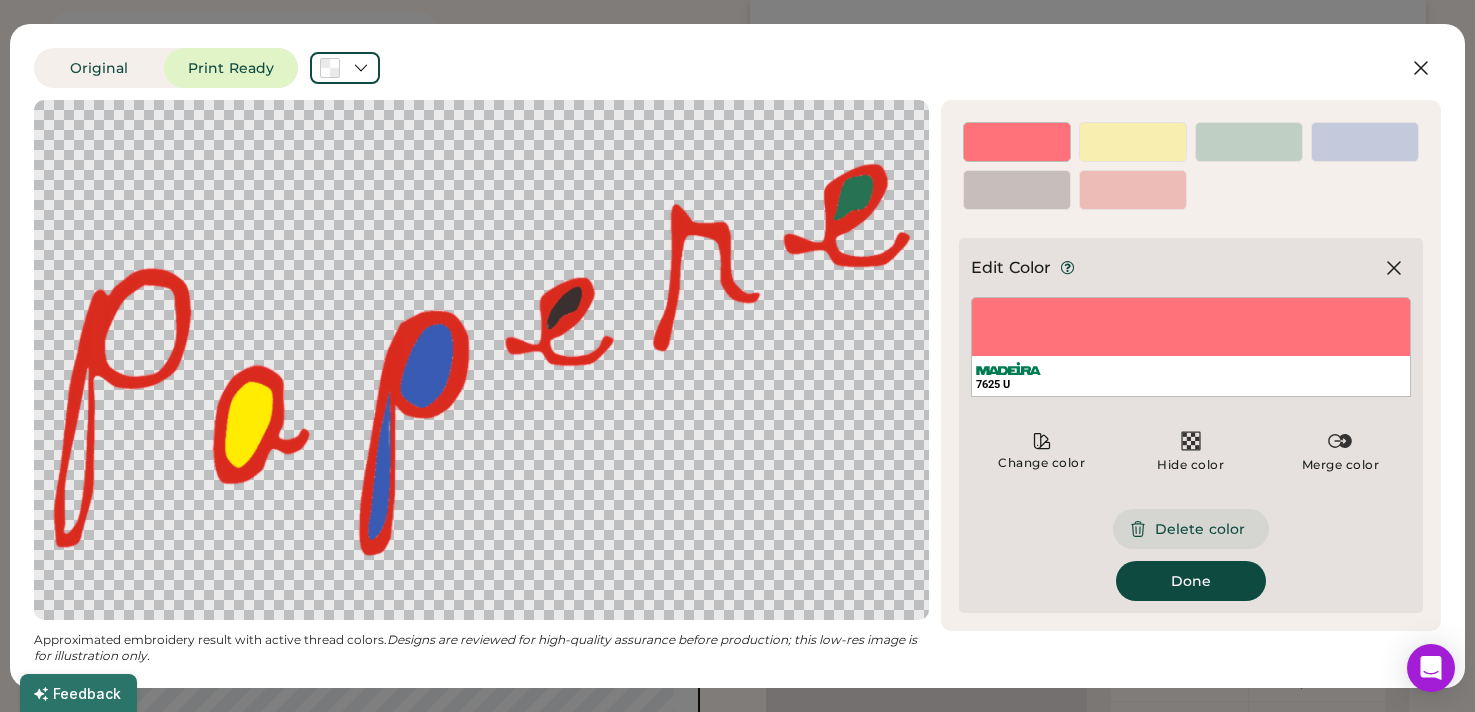 click on "Delete color" at bounding box center (1191, 529) 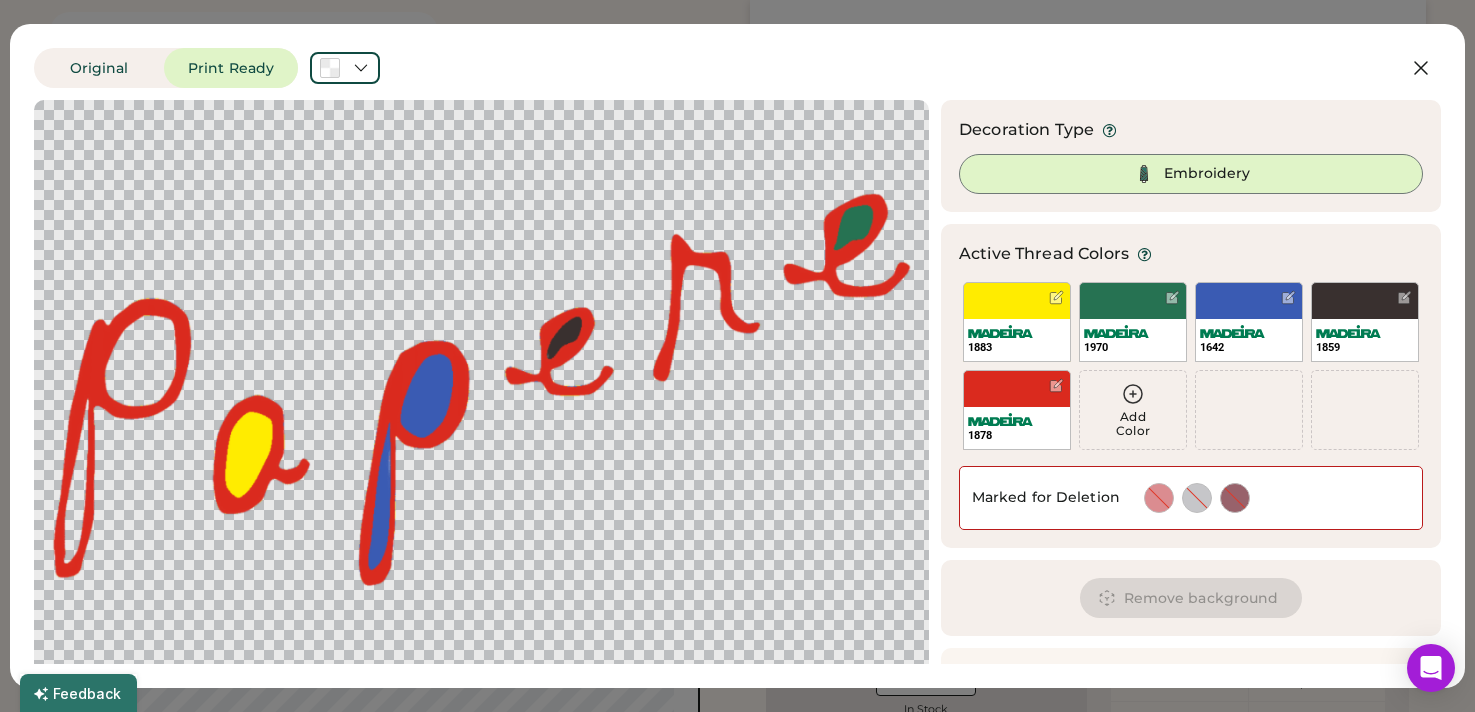 scroll, scrollTop: 115, scrollLeft: 0, axis: vertical 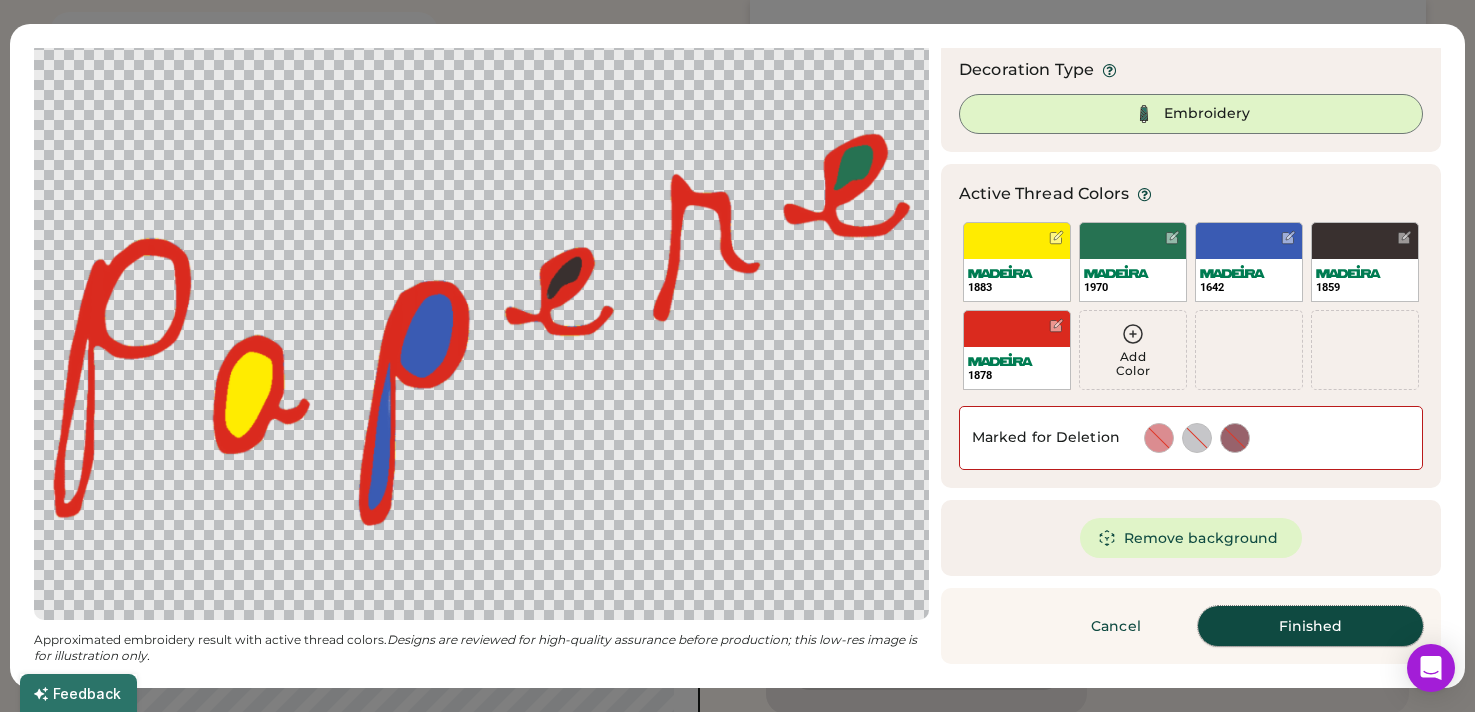 click on "Finished" at bounding box center (1310, 626) 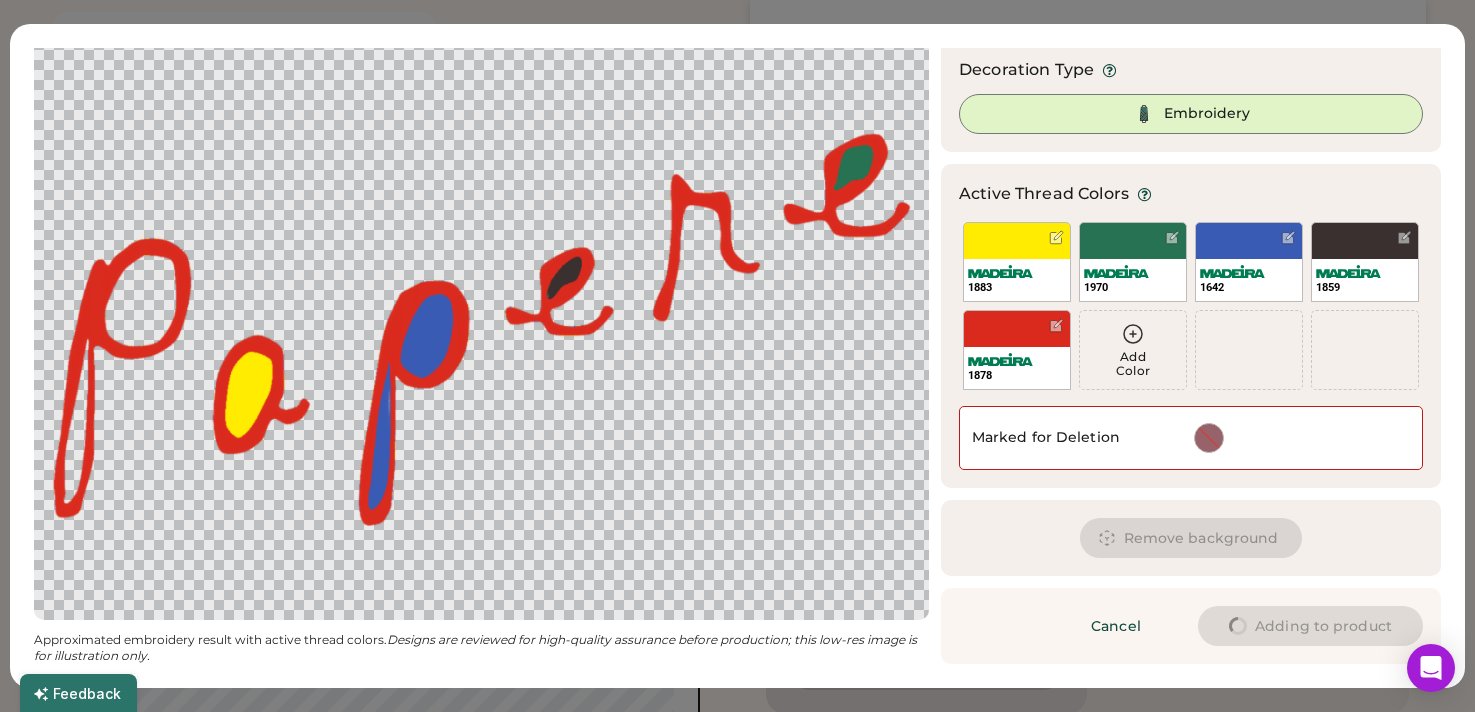 scroll, scrollTop: 0, scrollLeft: 0, axis: both 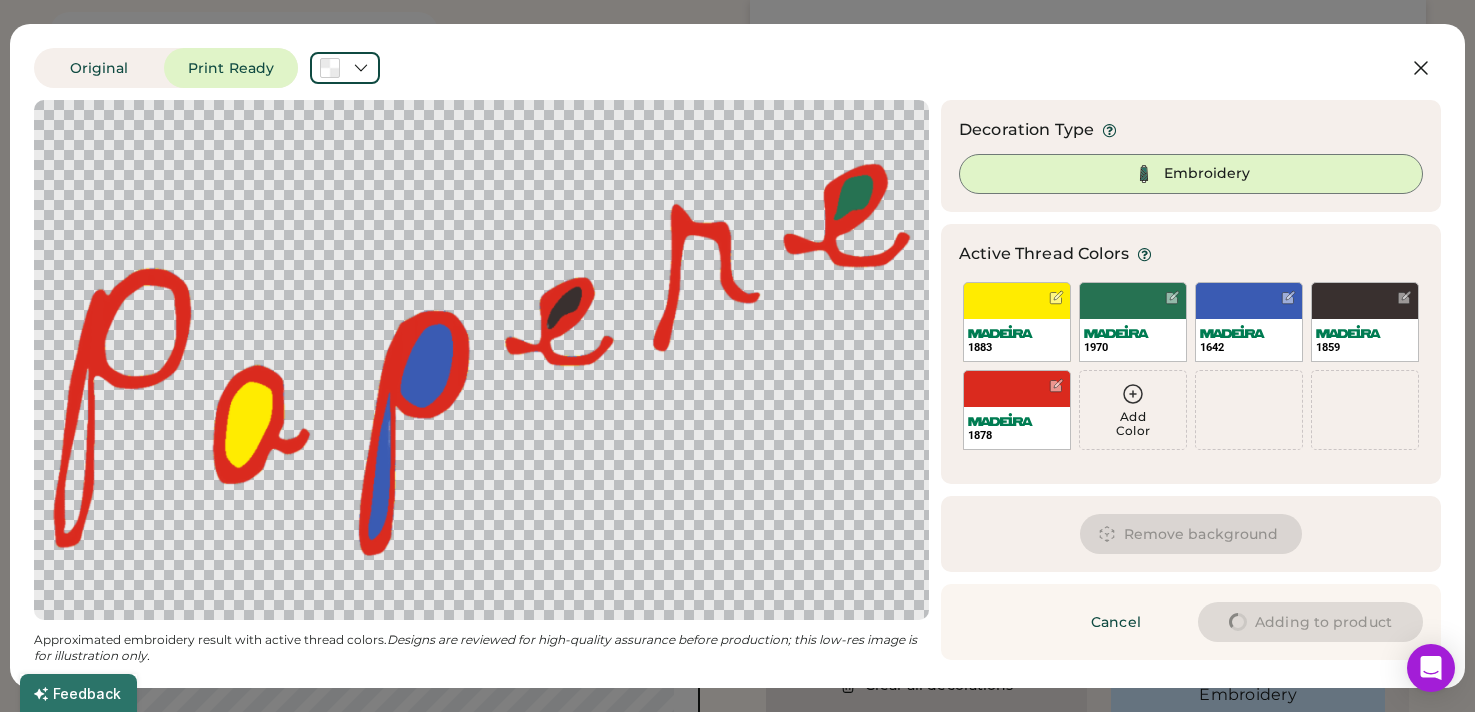 type on "****" 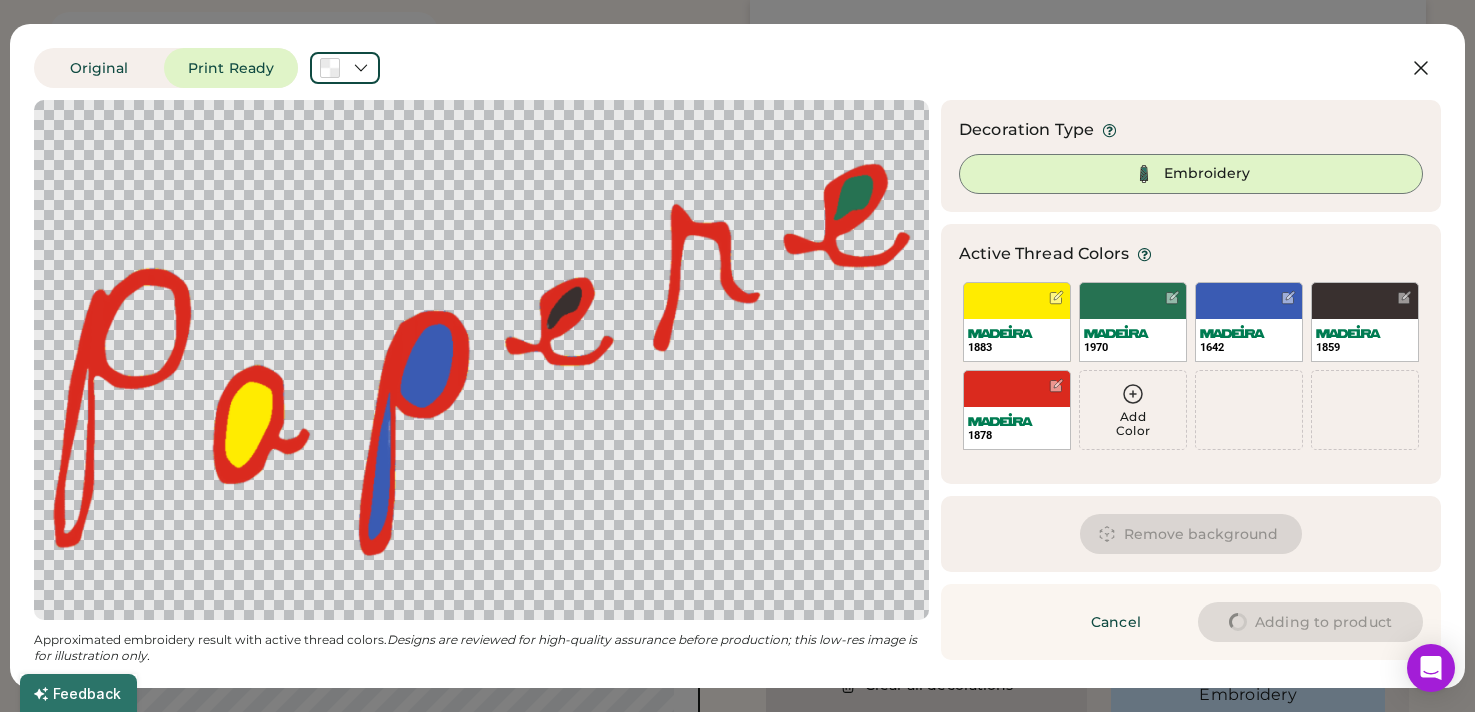 type on "****" 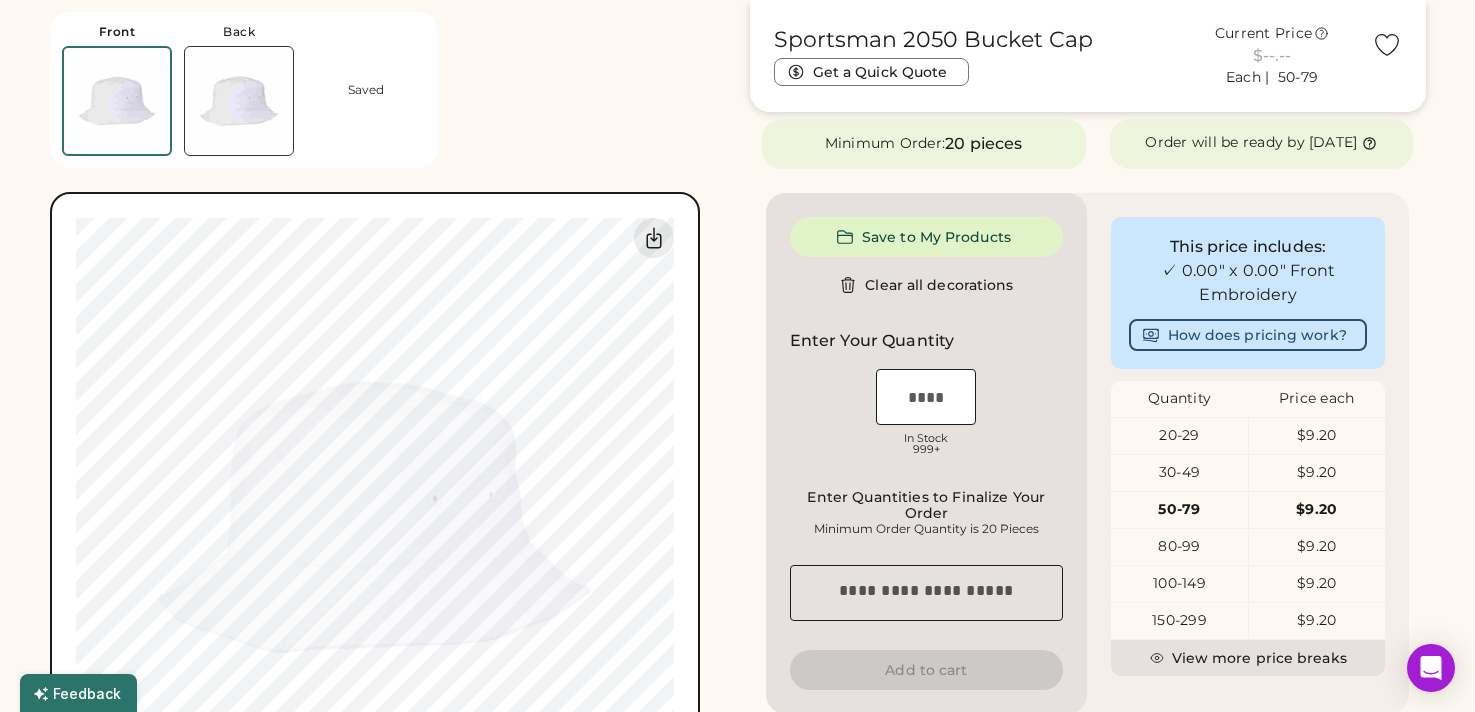 type on "****" 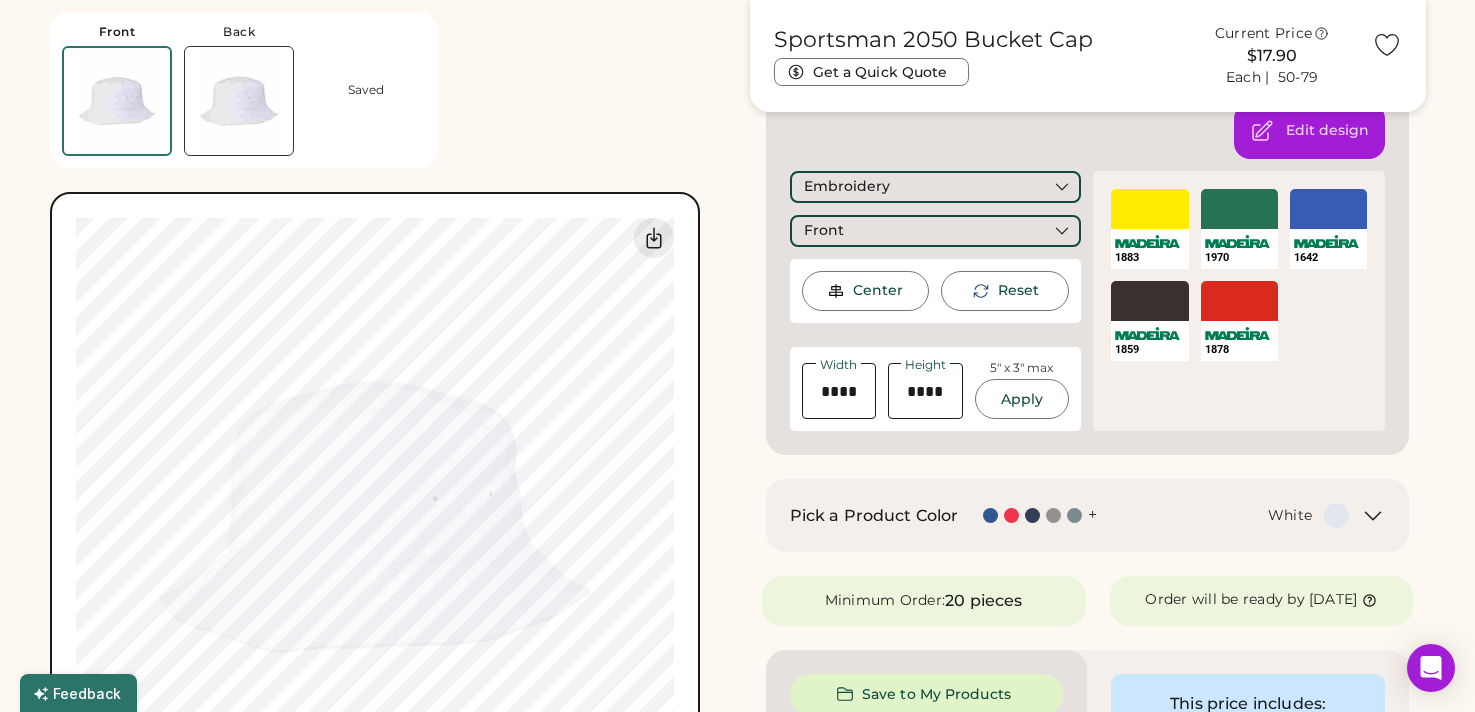 scroll, scrollTop: 267, scrollLeft: 0, axis: vertical 